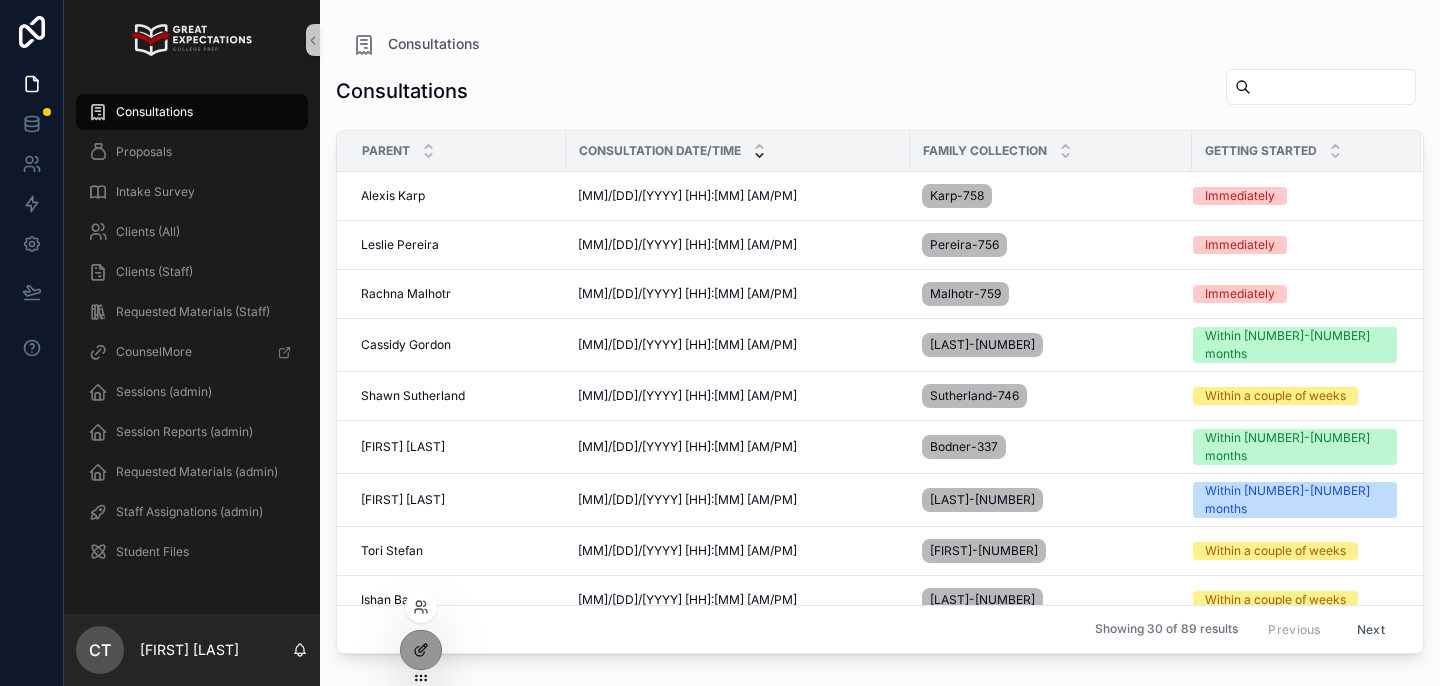 scroll, scrollTop: 0, scrollLeft: 0, axis: both 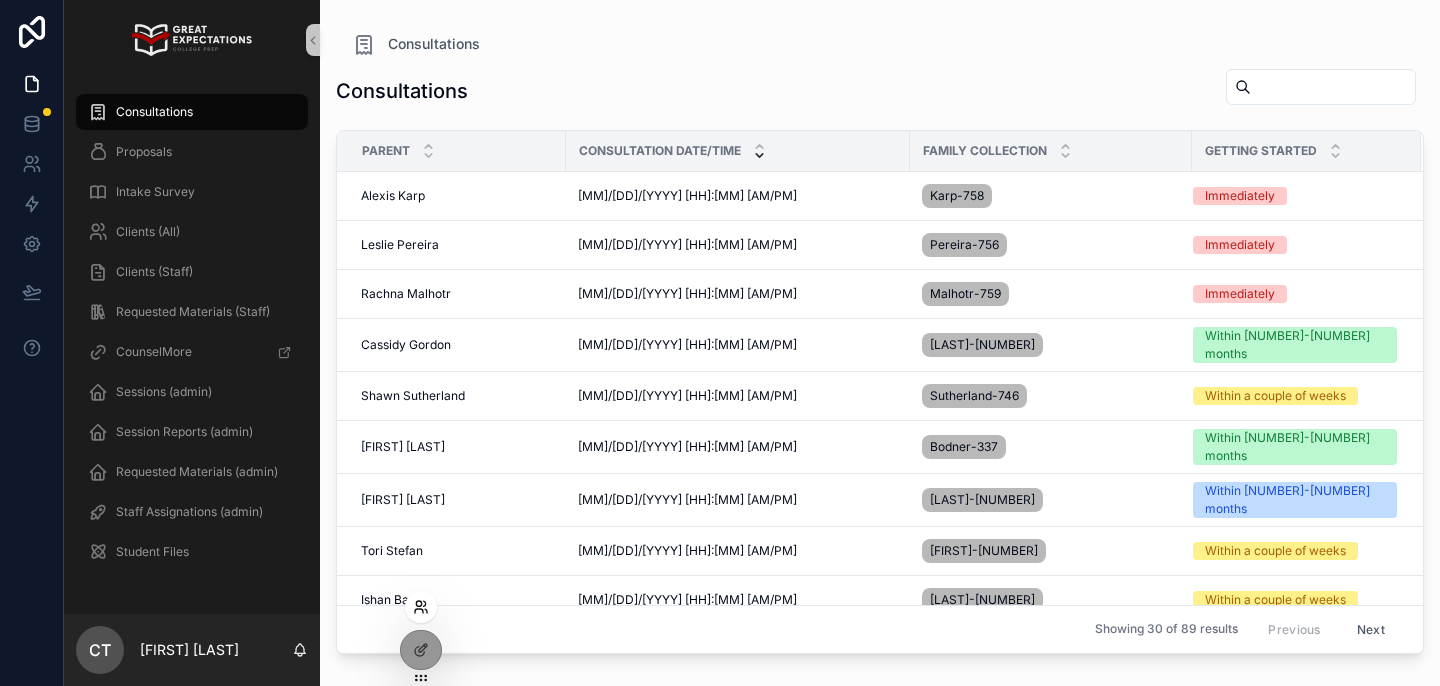 click 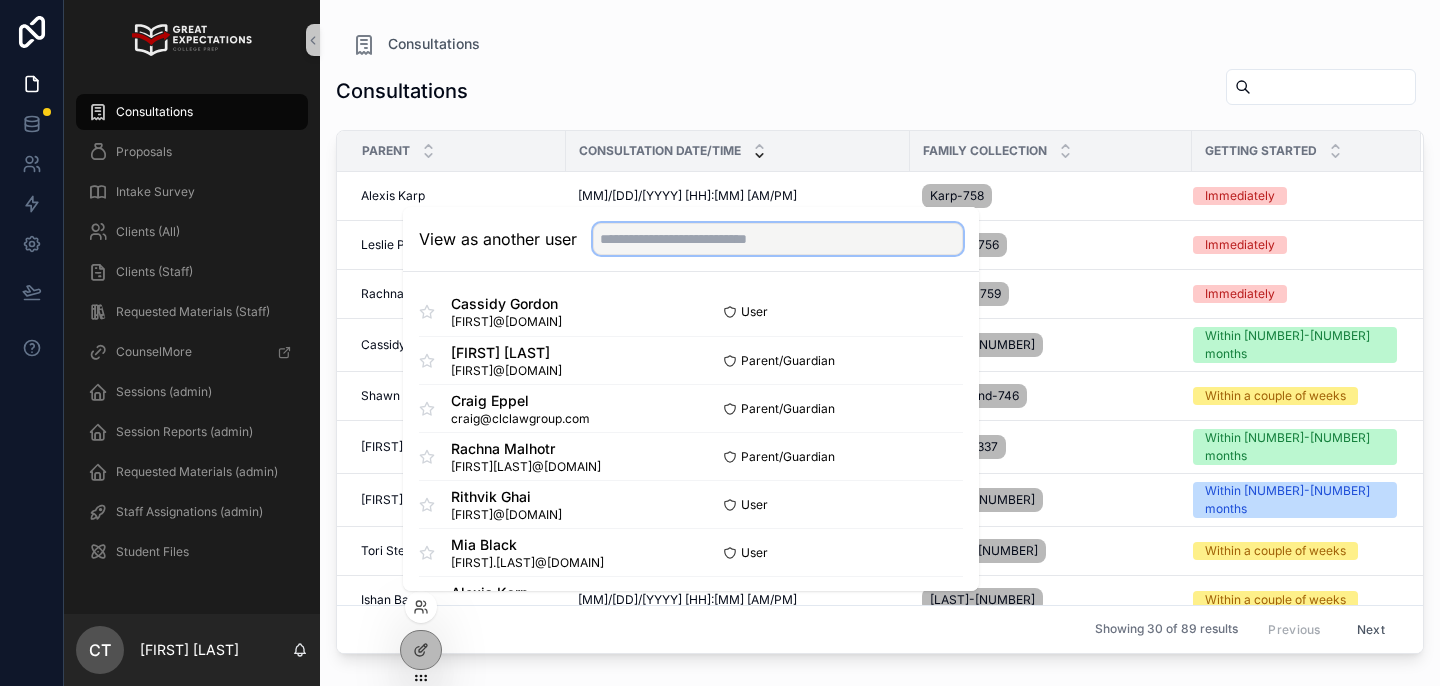 click at bounding box center [778, 239] 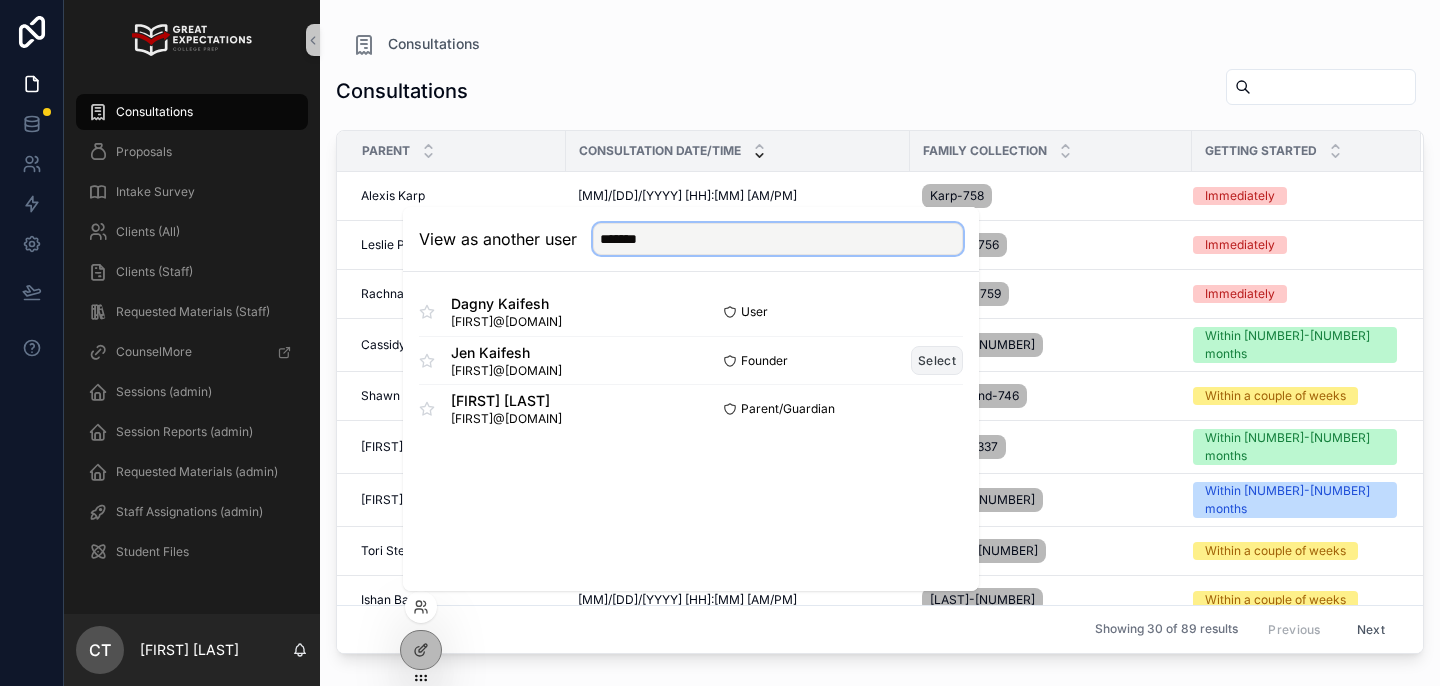 type on "*******" 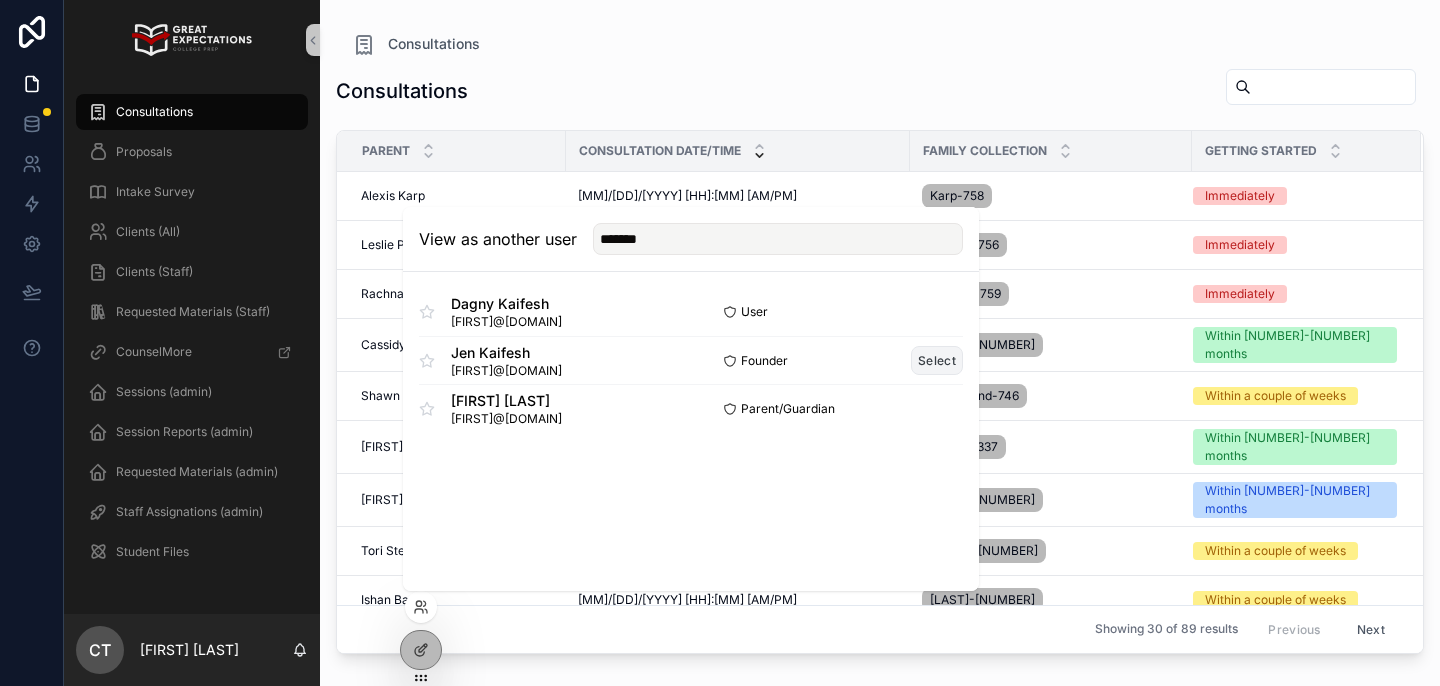 click on "Select" at bounding box center [937, 360] 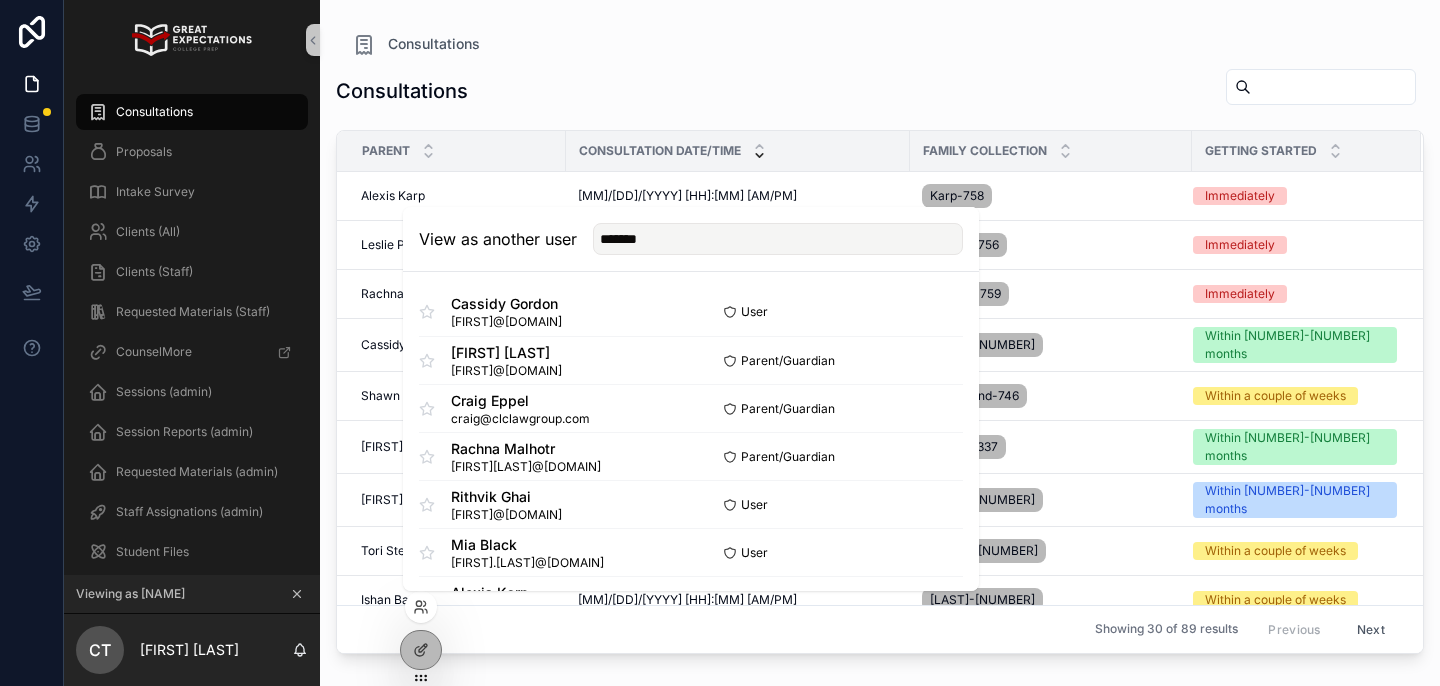 type 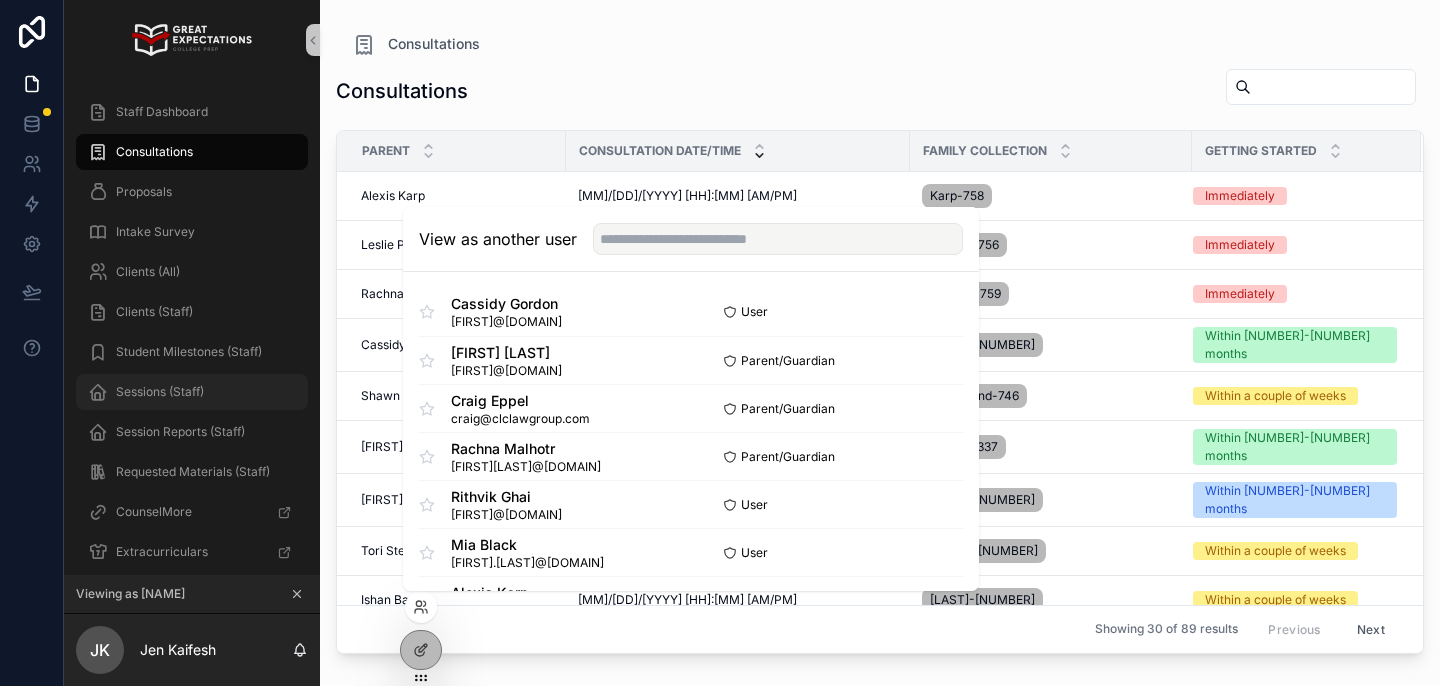 click on "Sessions (Staff)" at bounding box center (160, 392) 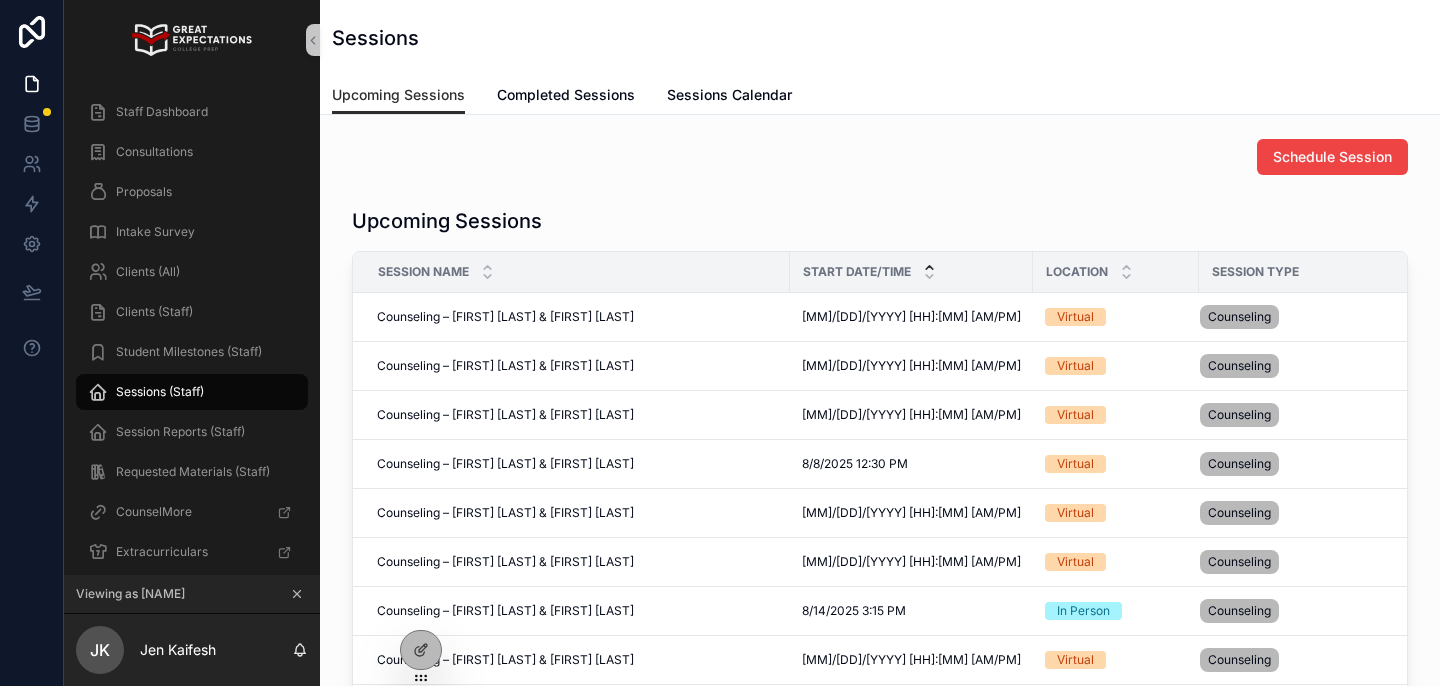 click 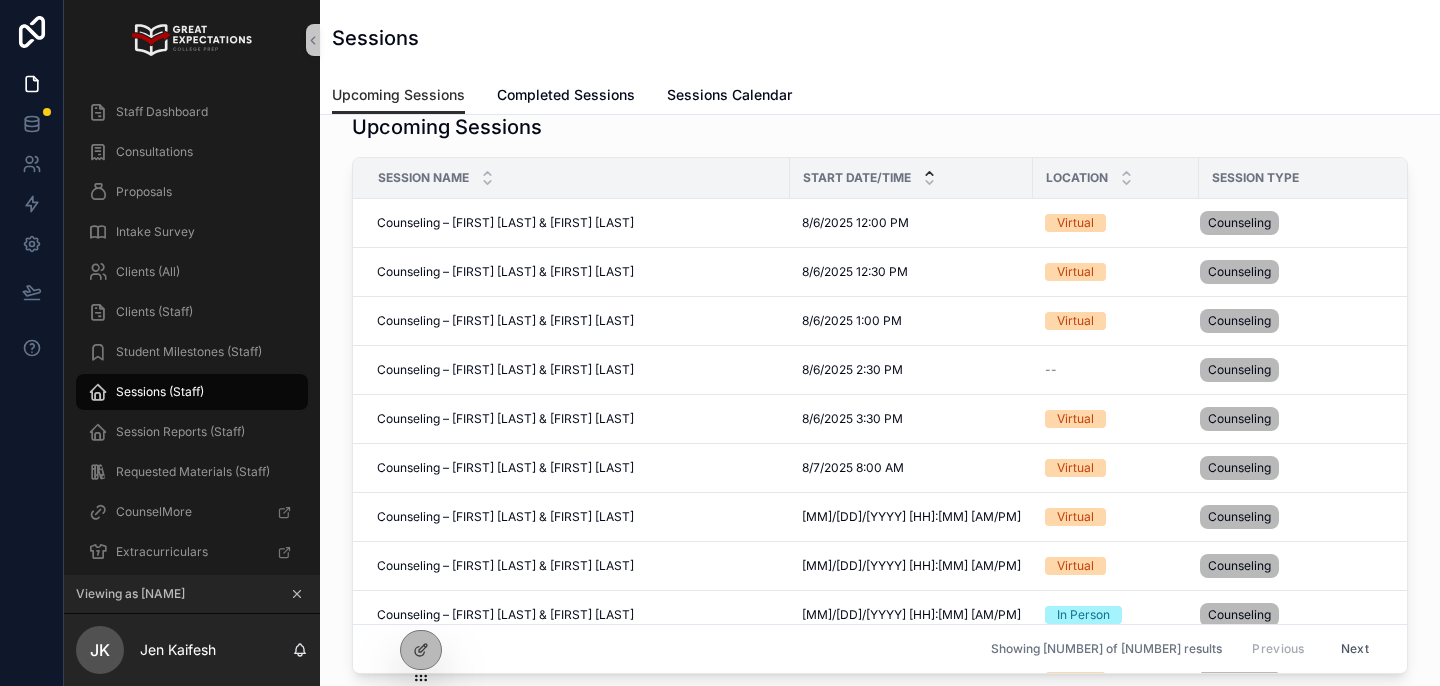 scroll, scrollTop: 95, scrollLeft: 0, axis: vertical 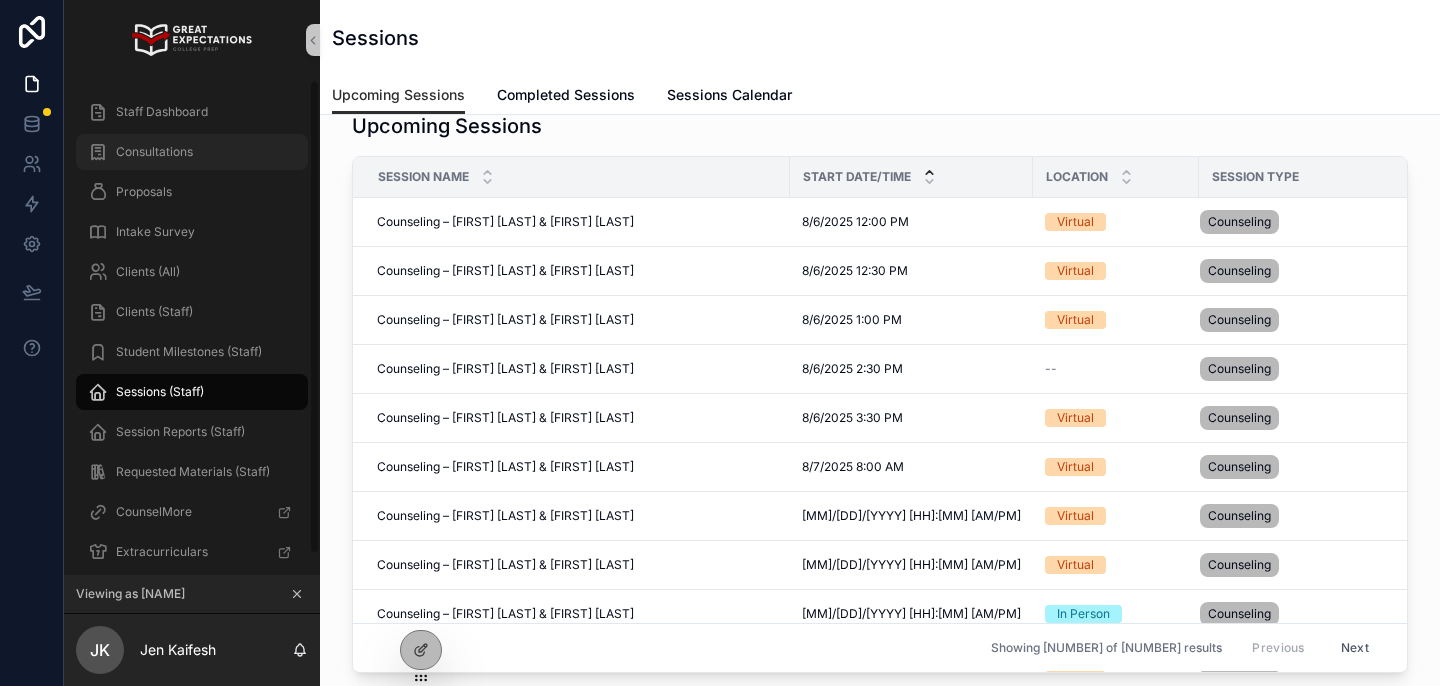 click on "Consultations" at bounding box center (154, 152) 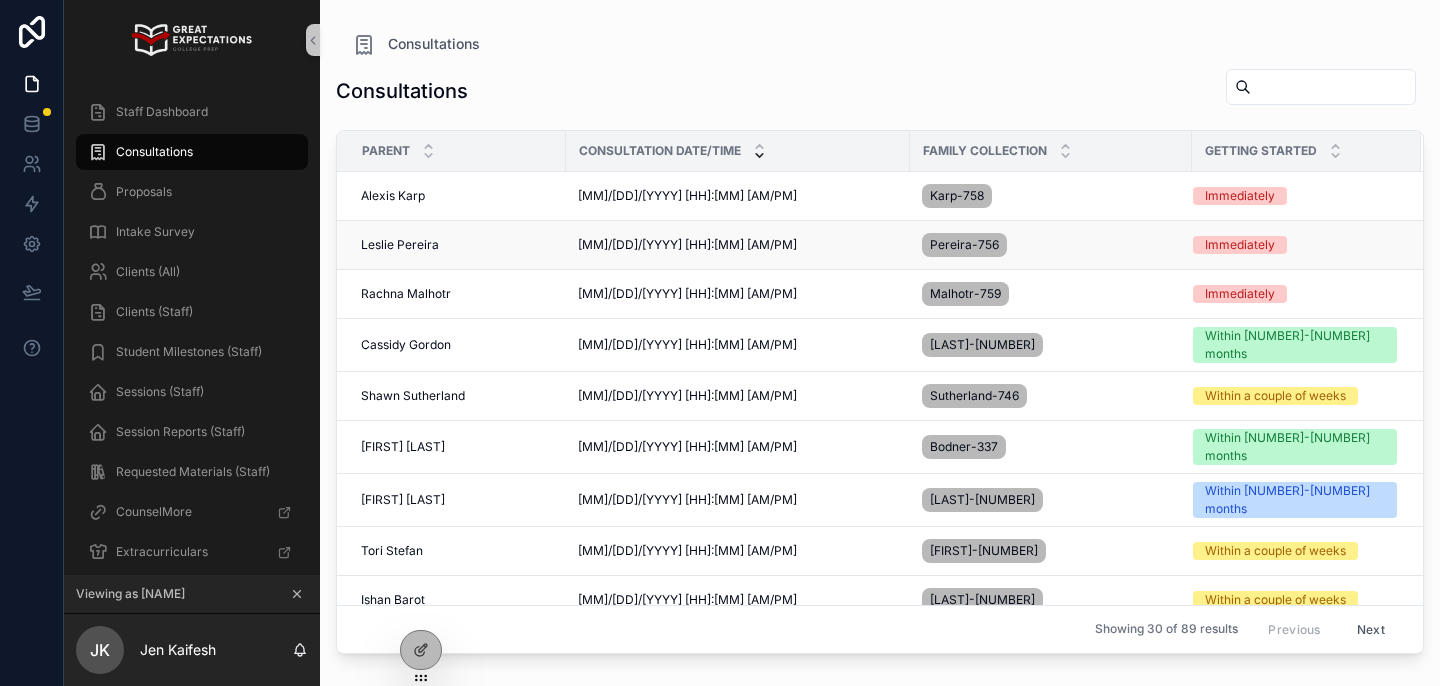 scroll, scrollTop: 0, scrollLeft: 0, axis: both 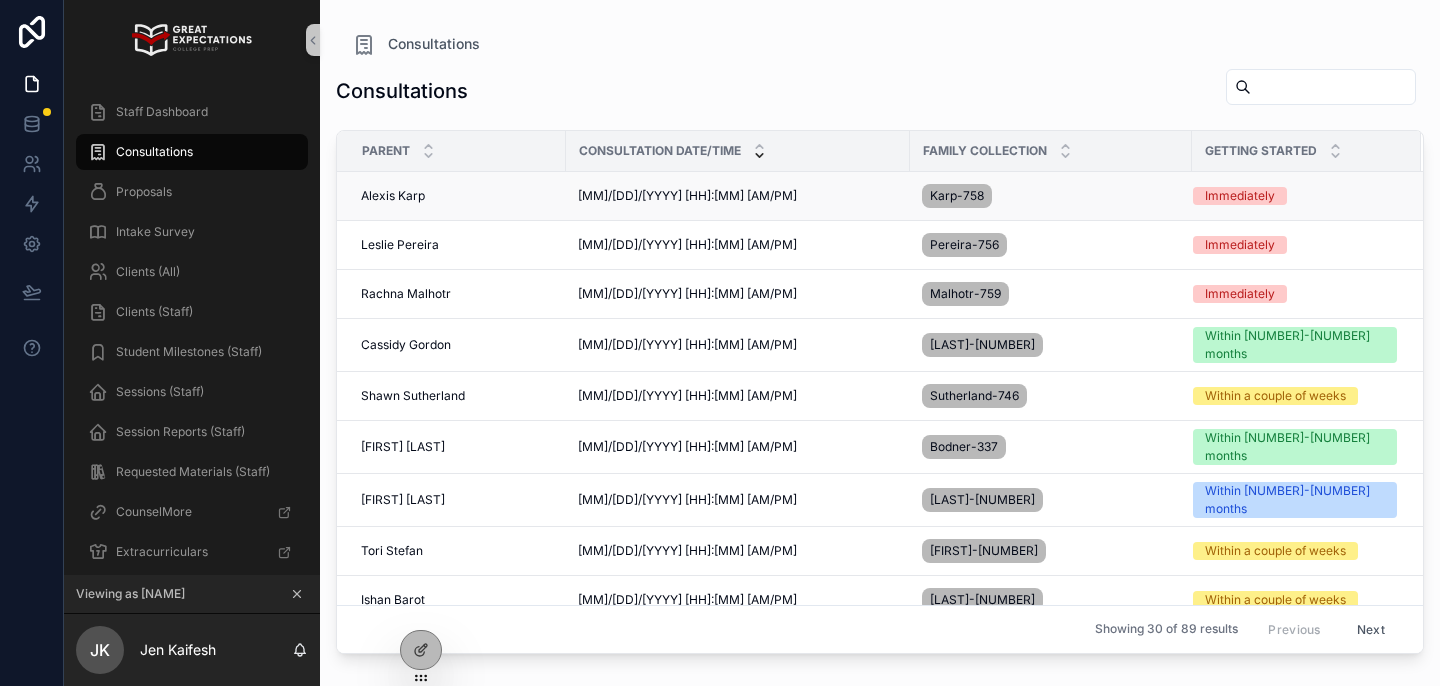click on "Alexis Karp" at bounding box center (393, 196) 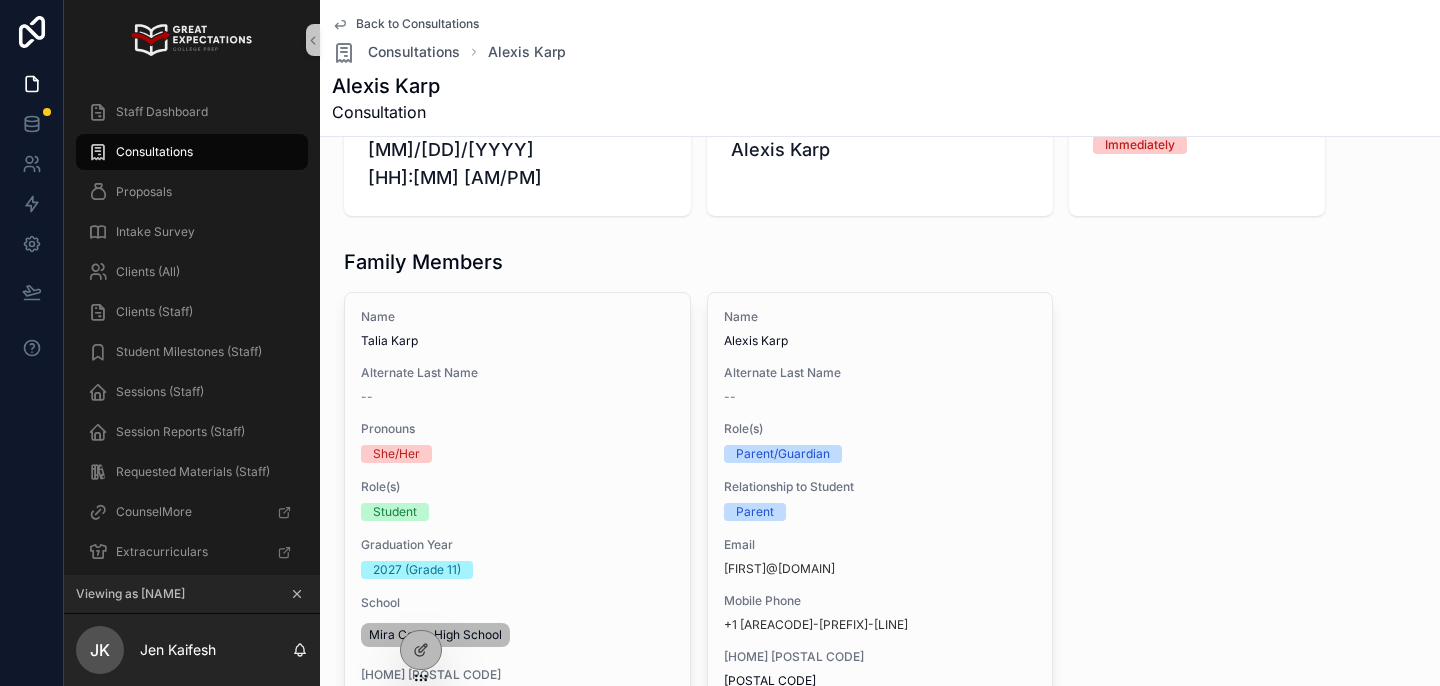 scroll, scrollTop: 0, scrollLeft: 0, axis: both 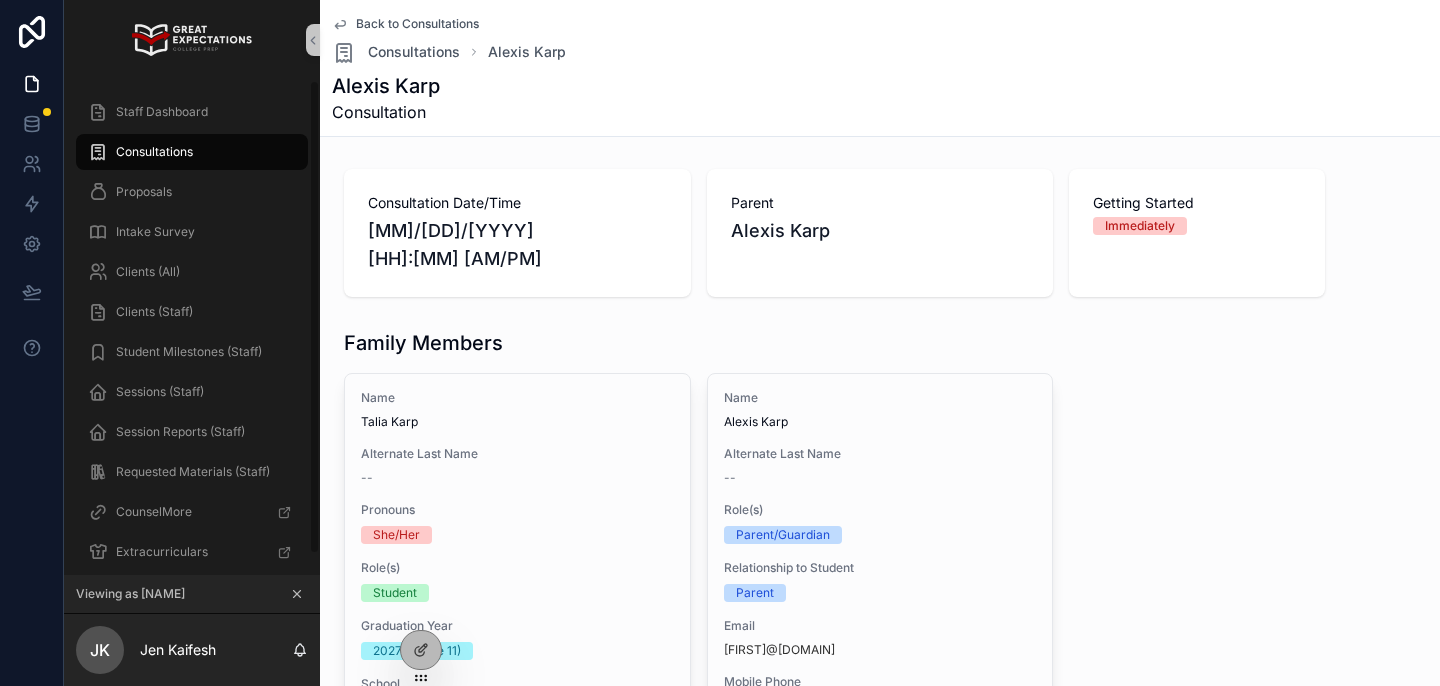 click on "Consultations" at bounding box center (192, 152) 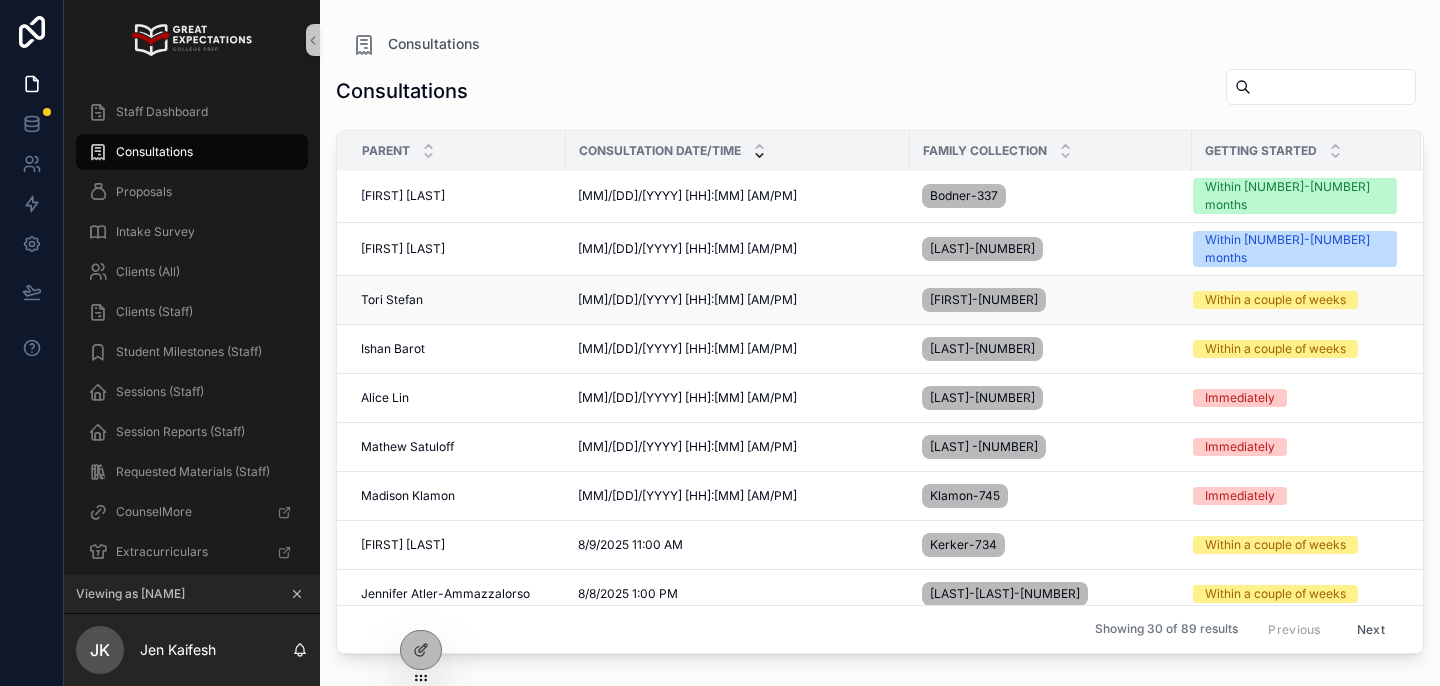 scroll, scrollTop: 253, scrollLeft: 0, axis: vertical 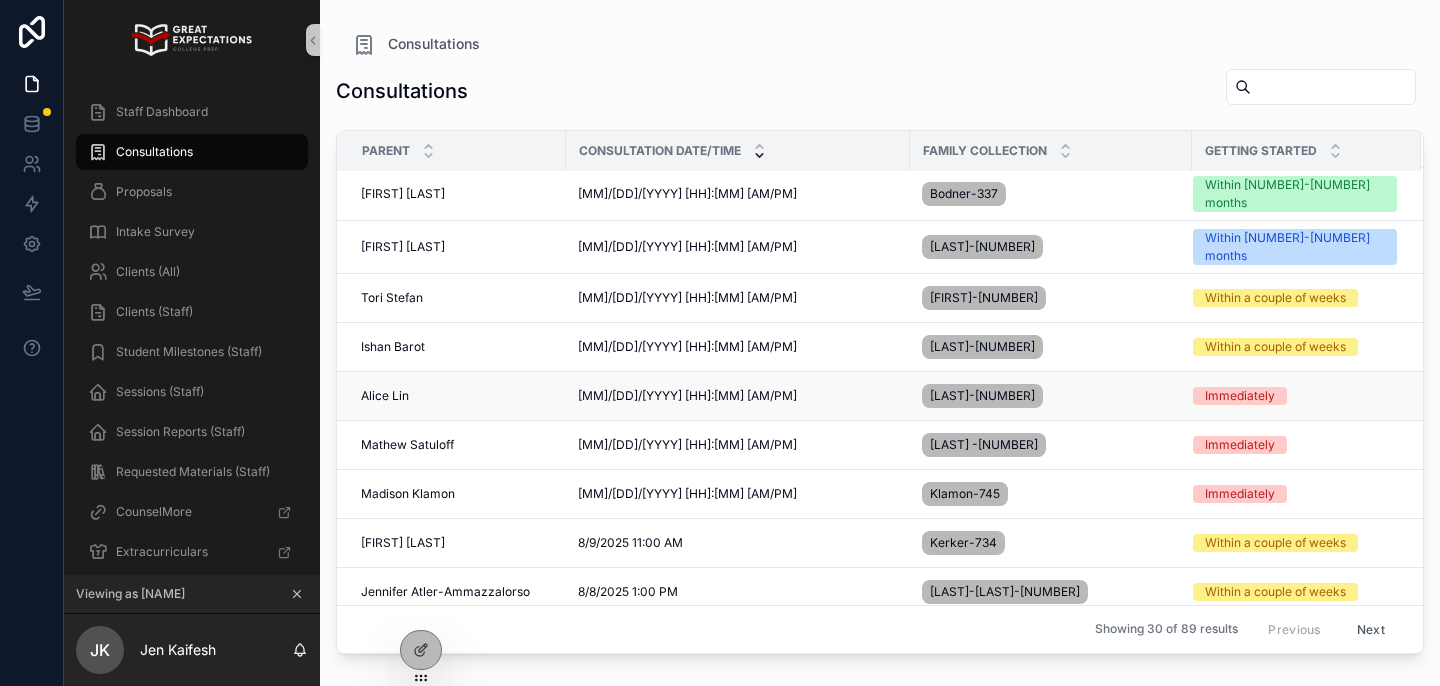 click on "Alice Lin" at bounding box center [385, 396] 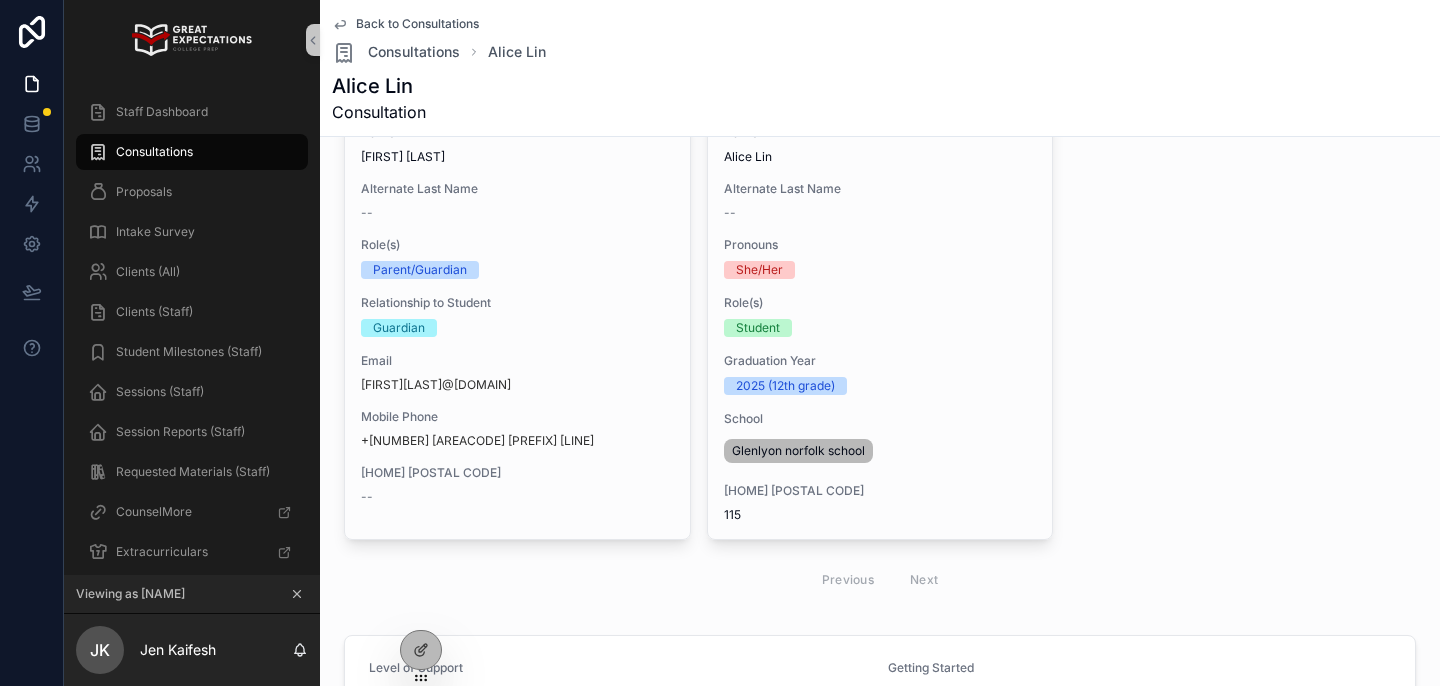 scroll, scrollTop: 266, scrollLeft: 0, axis: vertical 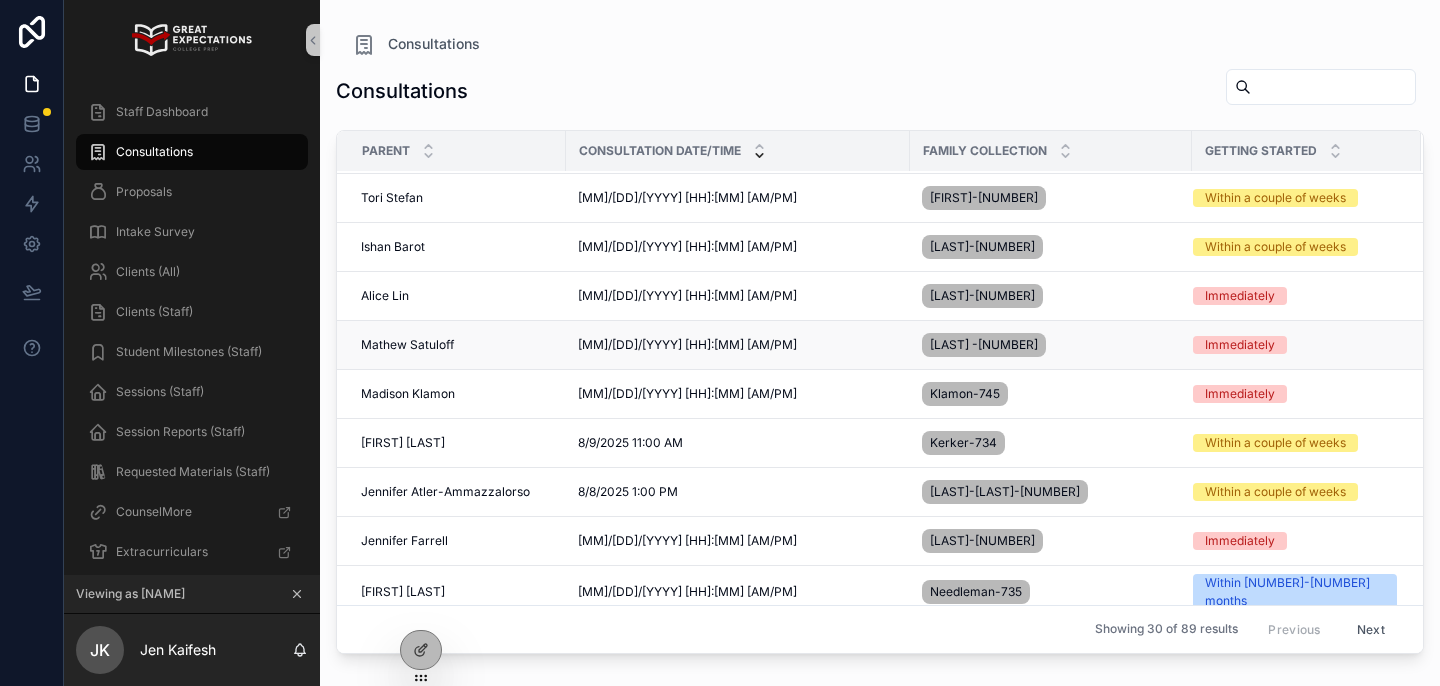 click on "Mathew Satuloff" at bounding box center [407, 345] 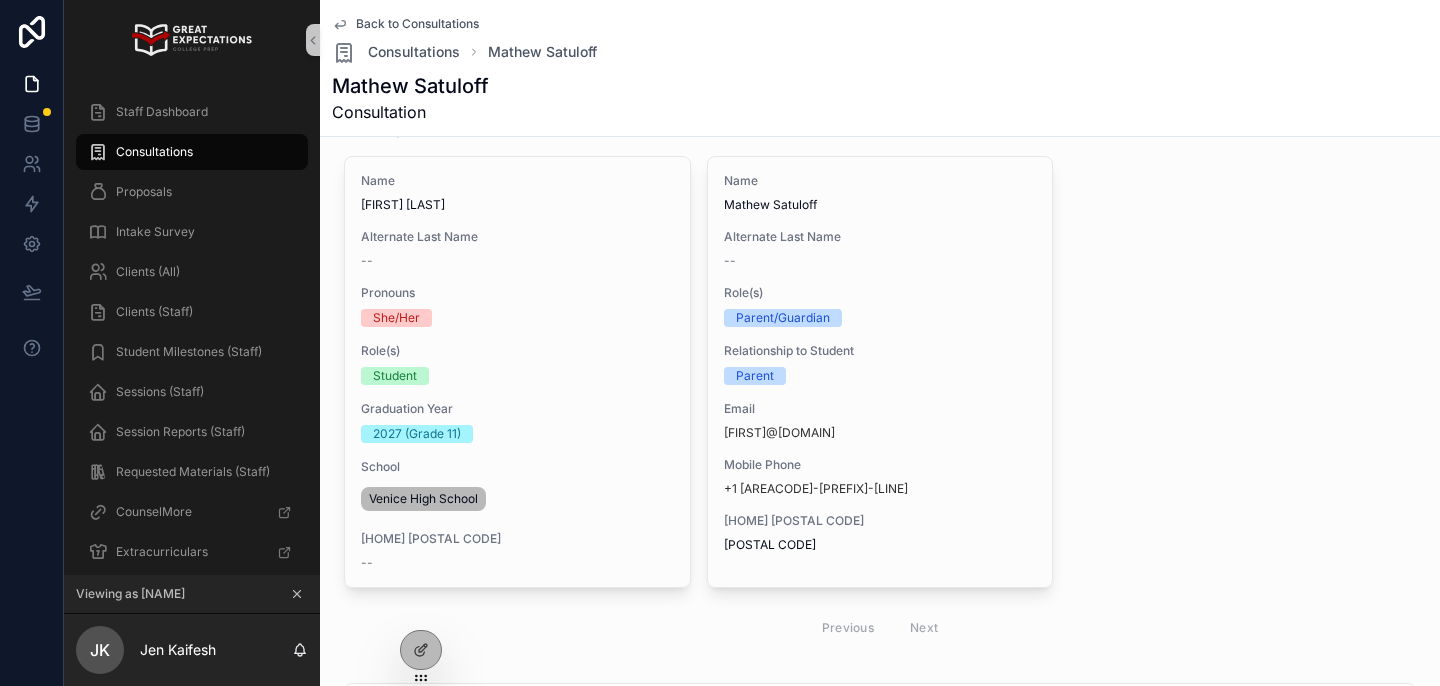 scroll, scrollTop: 220, scrollLeft: 0, axis: vertical 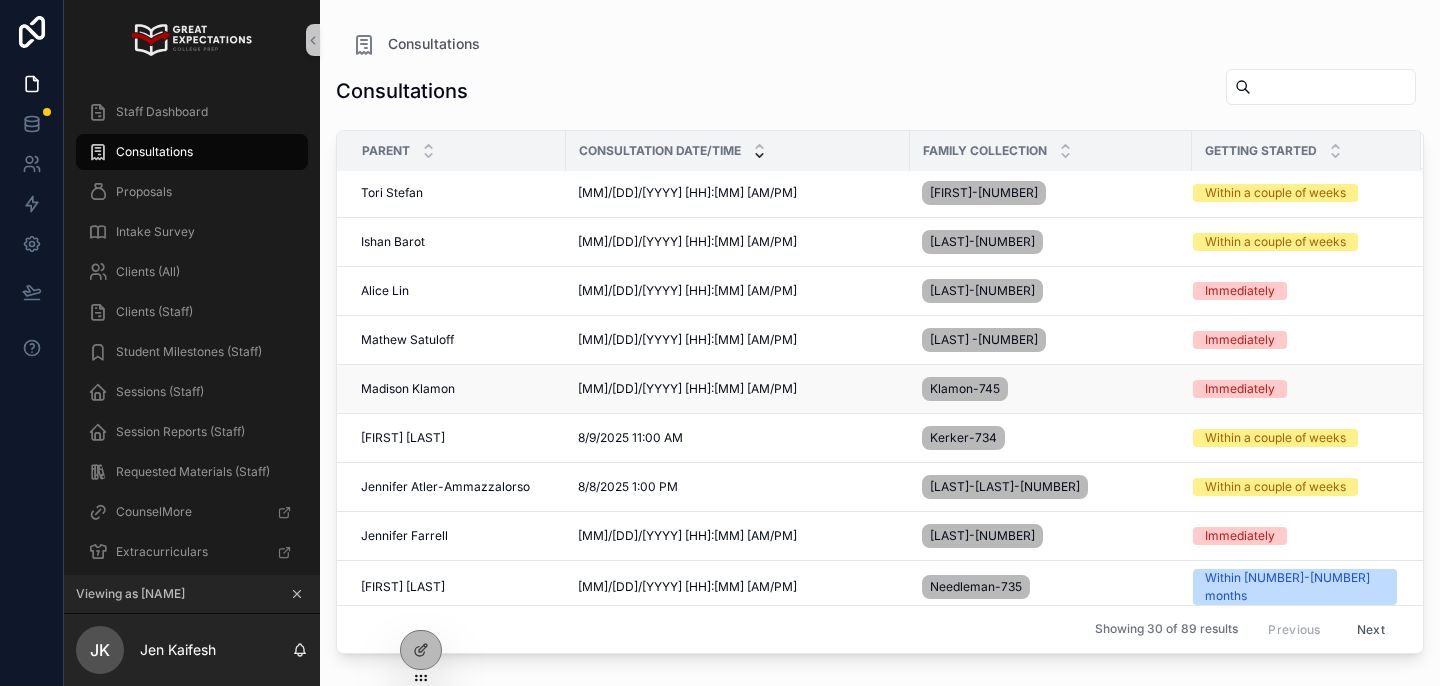 click on "Madison Klamon" at bounding box center [408, 389] 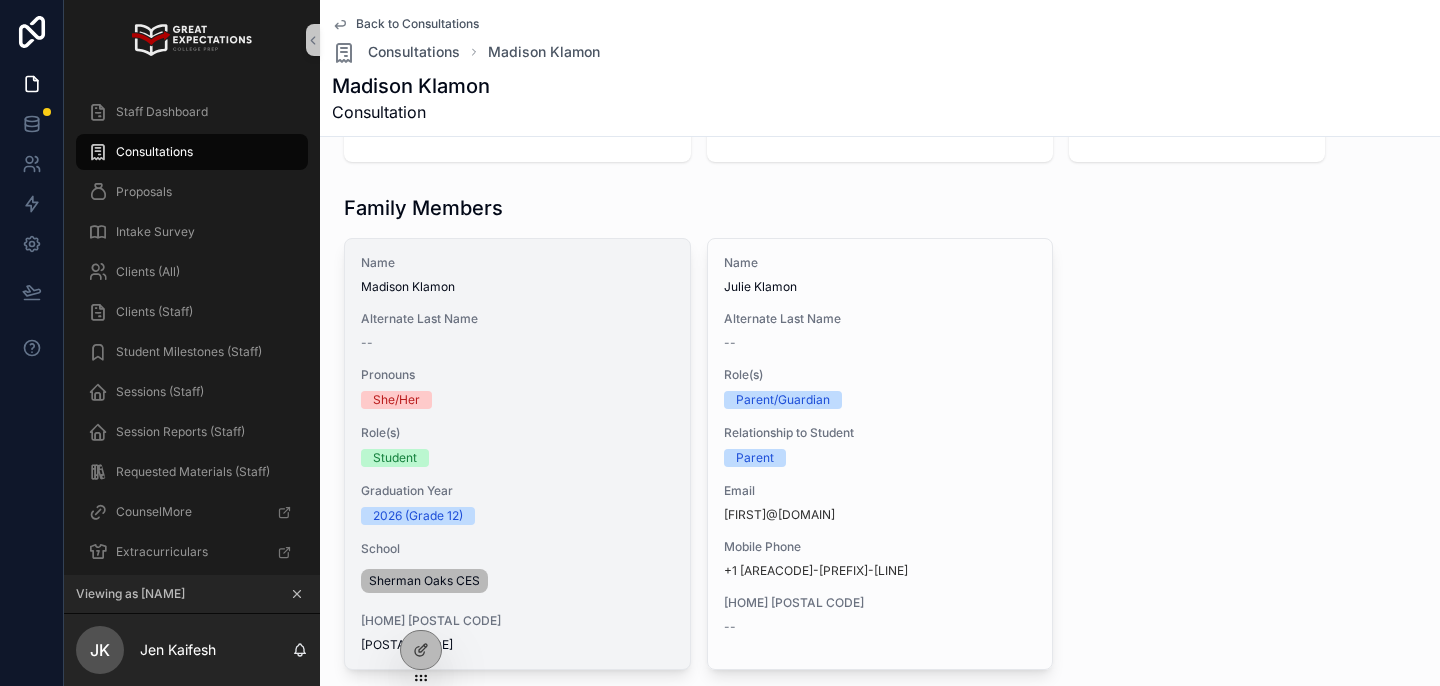 scroll, scrollTop: 161, scrollLeft: 0, axis: vertical 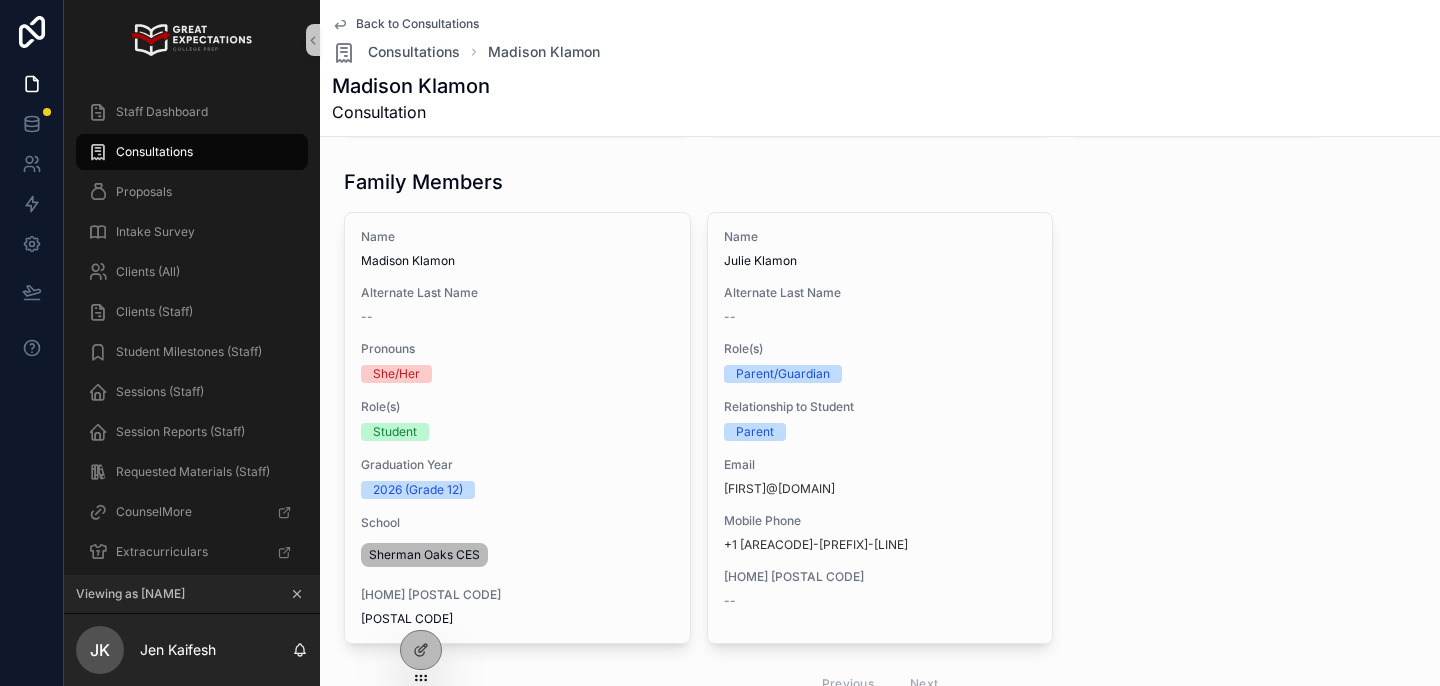 click on "Consultations" at bounding box center (154, 152) 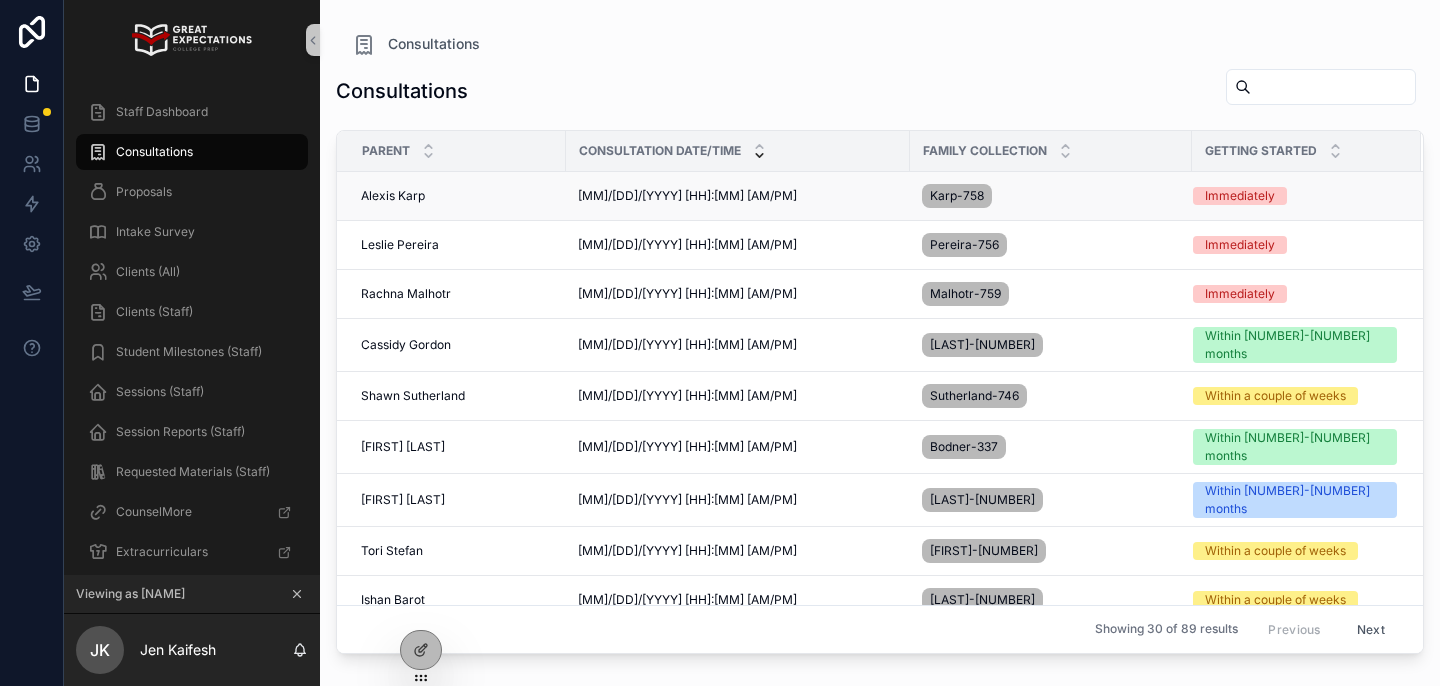 scroll, scrollTop: 0, scrollLeft: 0, axis: both 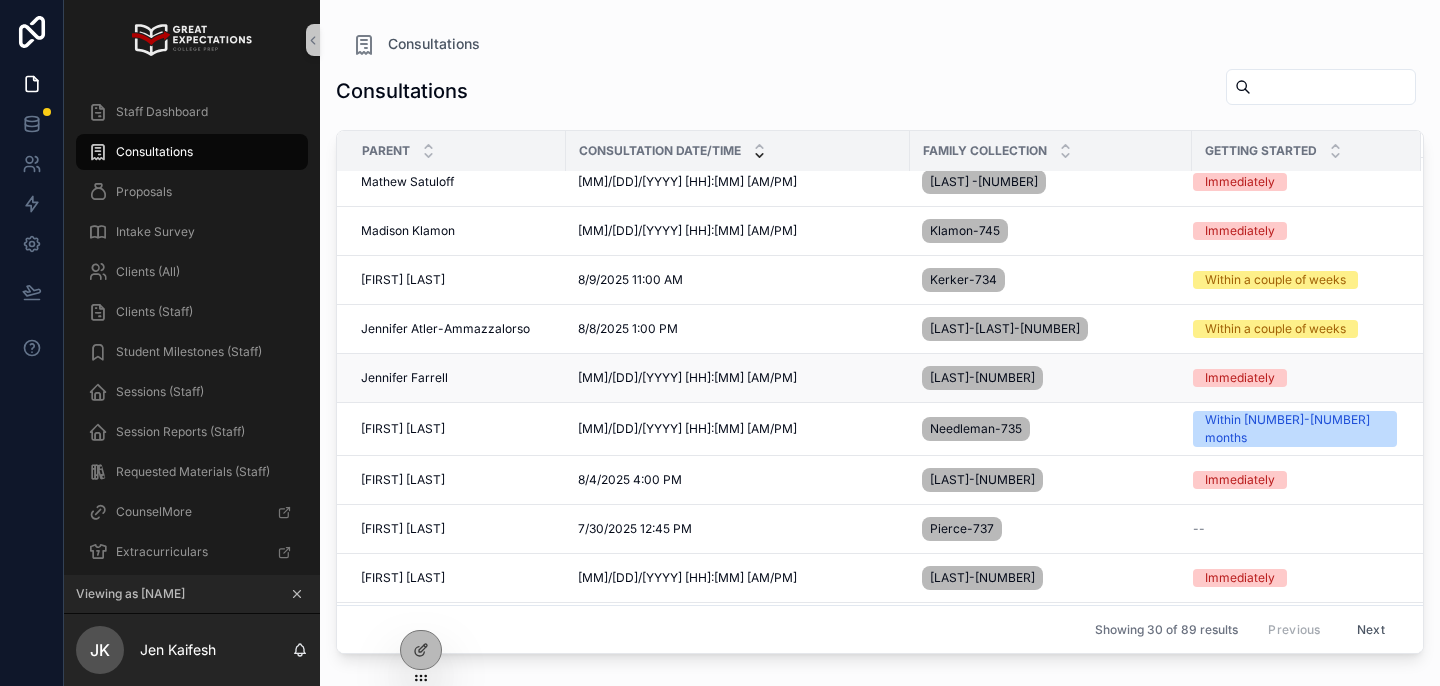 click on "Jennifer Farrell" at bounding box center [404, 378] 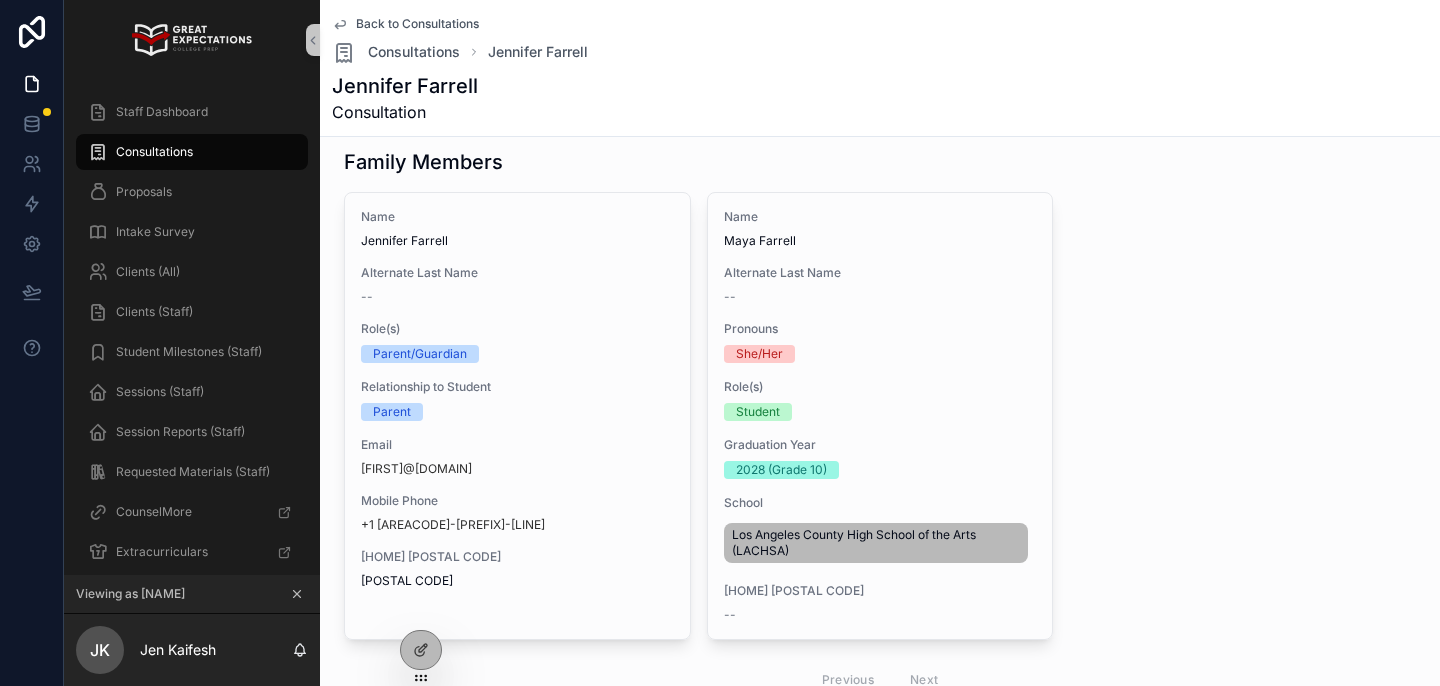 scroll, scrollTop: 186, scrollLeft: 0, axis: vertical 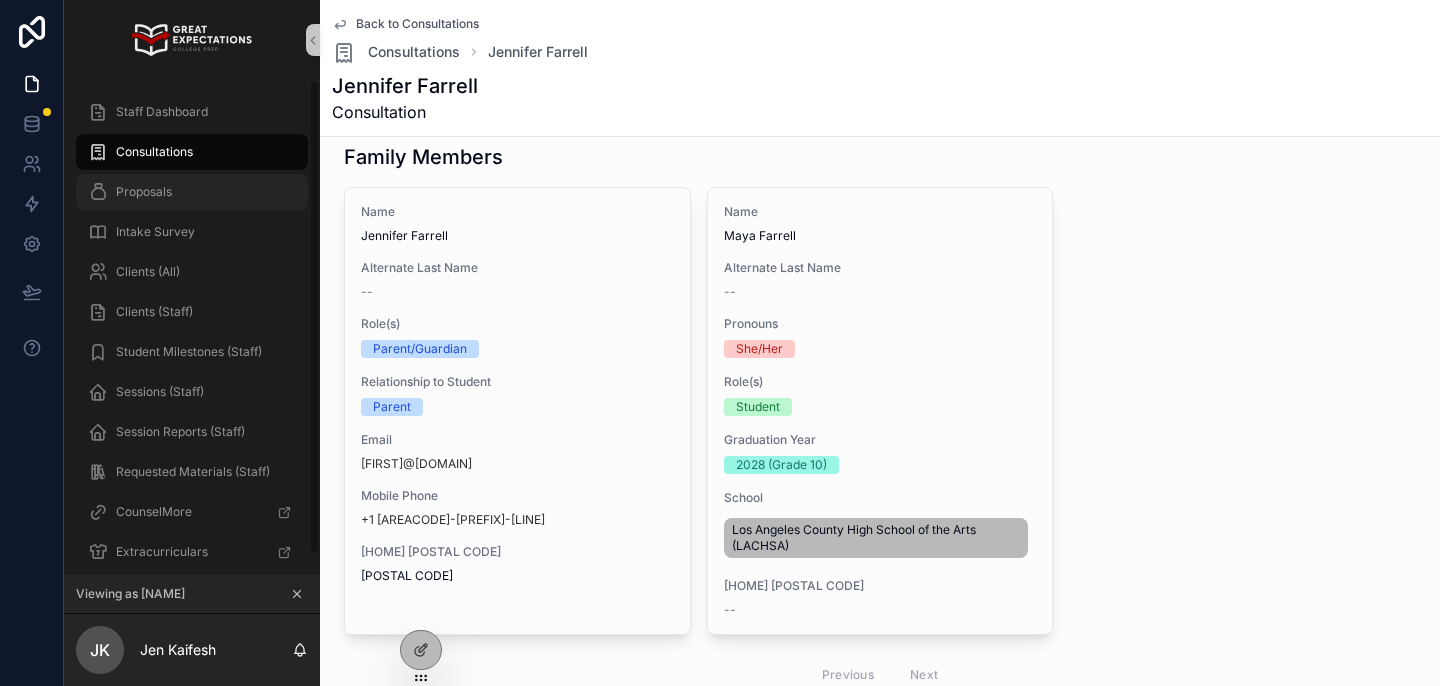 click on "Proposals" at bounding box center (192, 192) 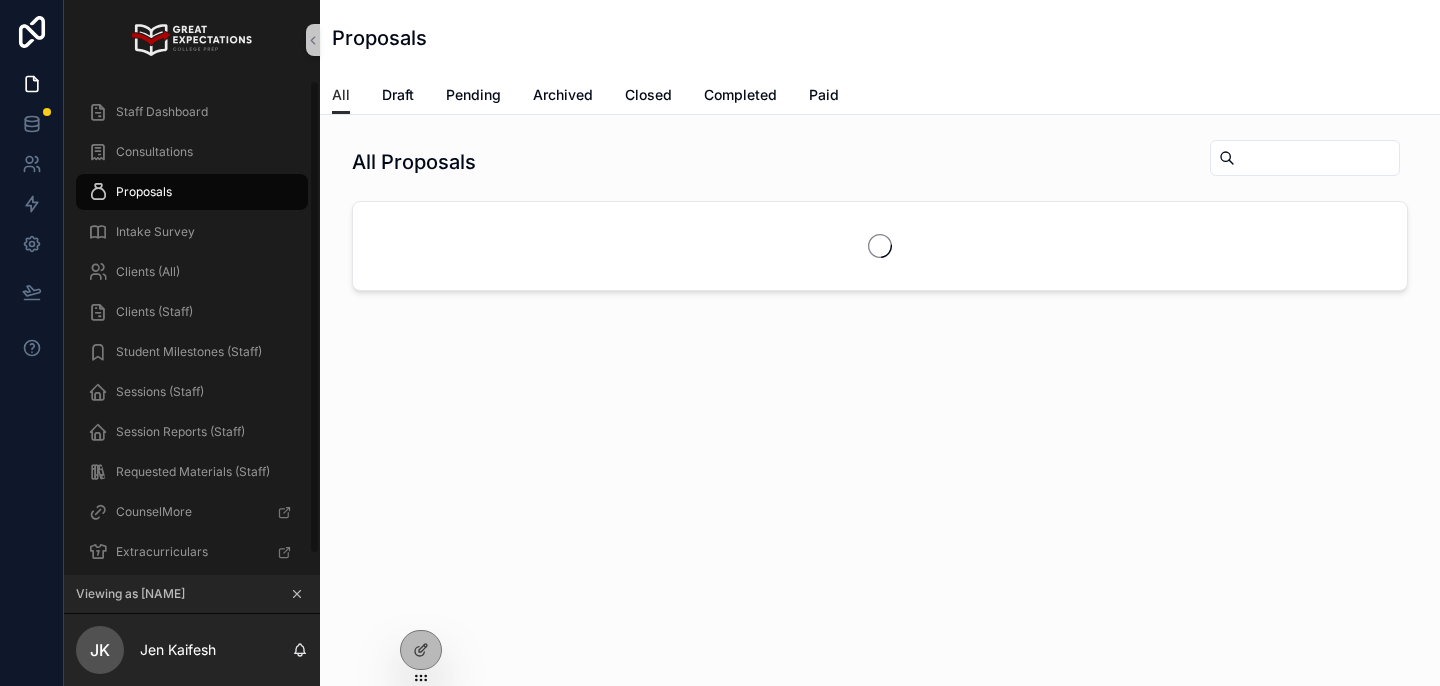 scroll, scrollTop: 0, scrollLeft: 0, axis: both 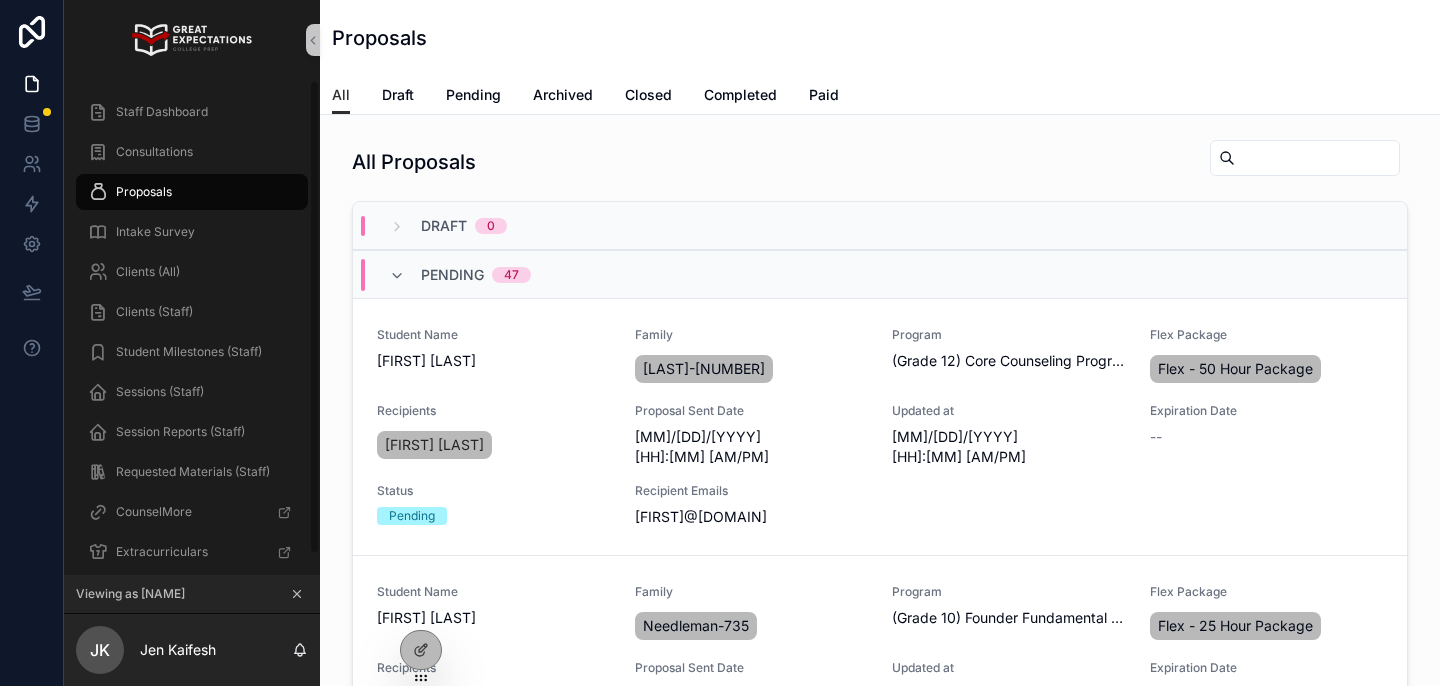 click 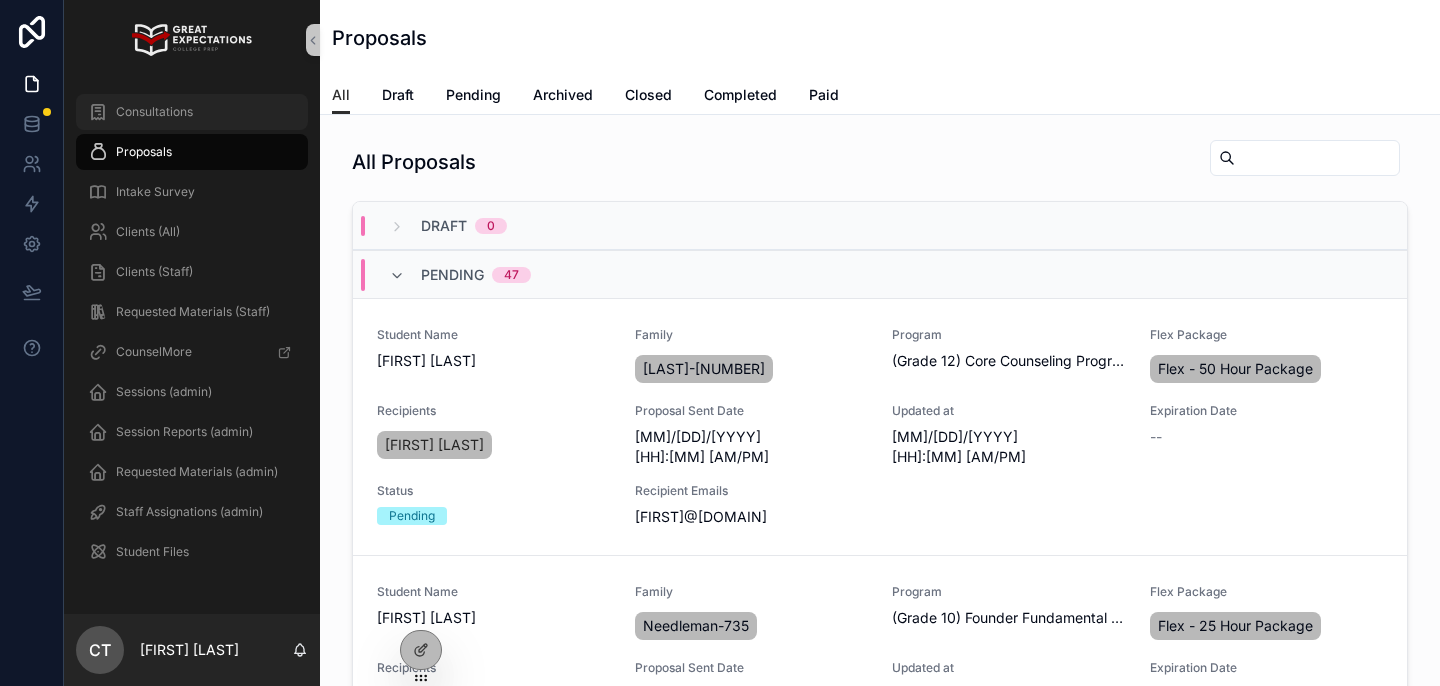 click on "Consultations" at bounding box center [154, 112] 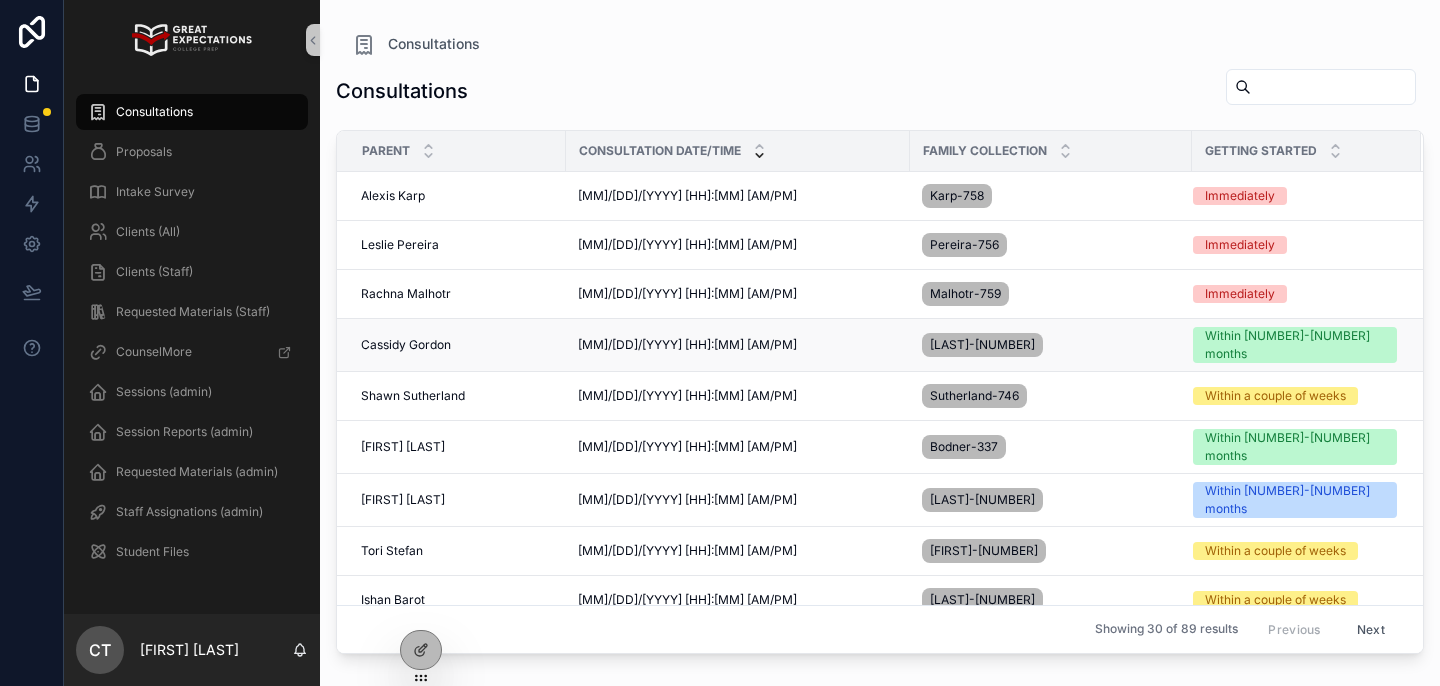 click on "[FIRST] [LAST] [FIRST] [LAST]" at bounding box center [457, 345] 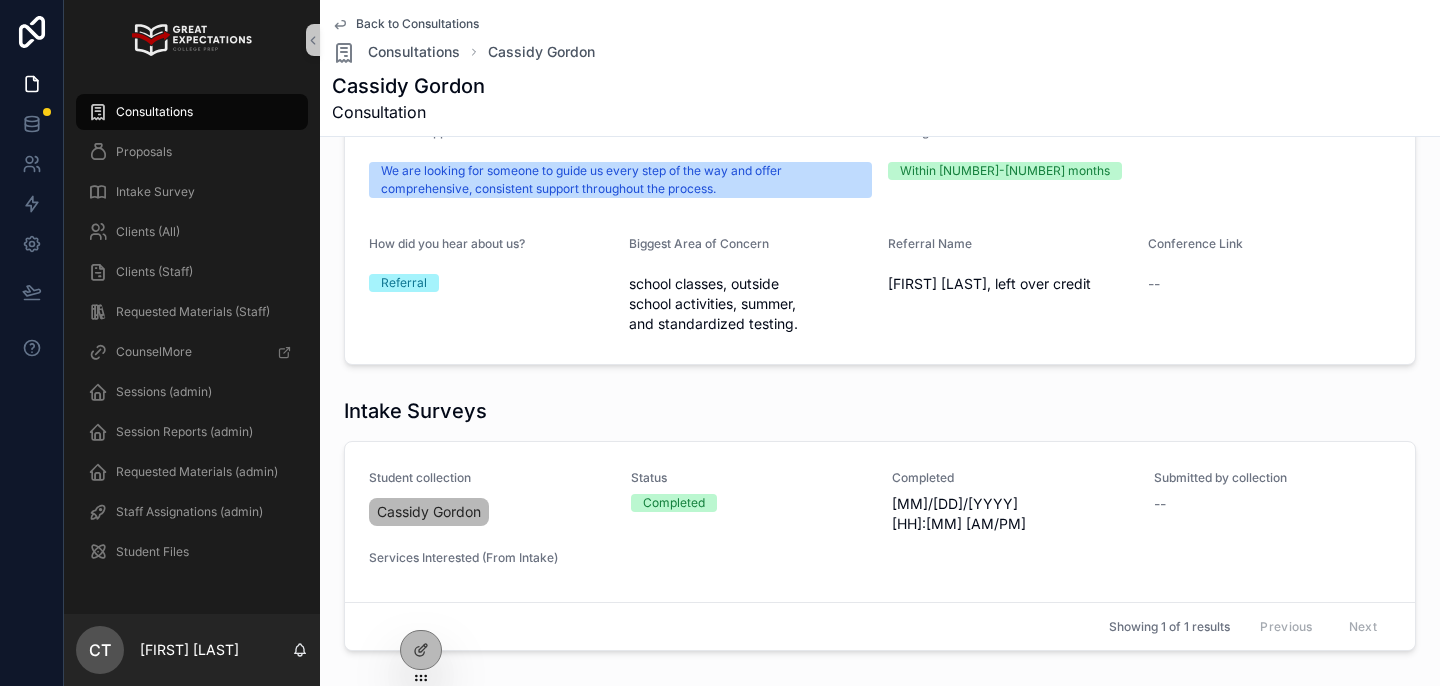 scroll, scrollTop: 791, scrollLeft: 0, axis: vertical 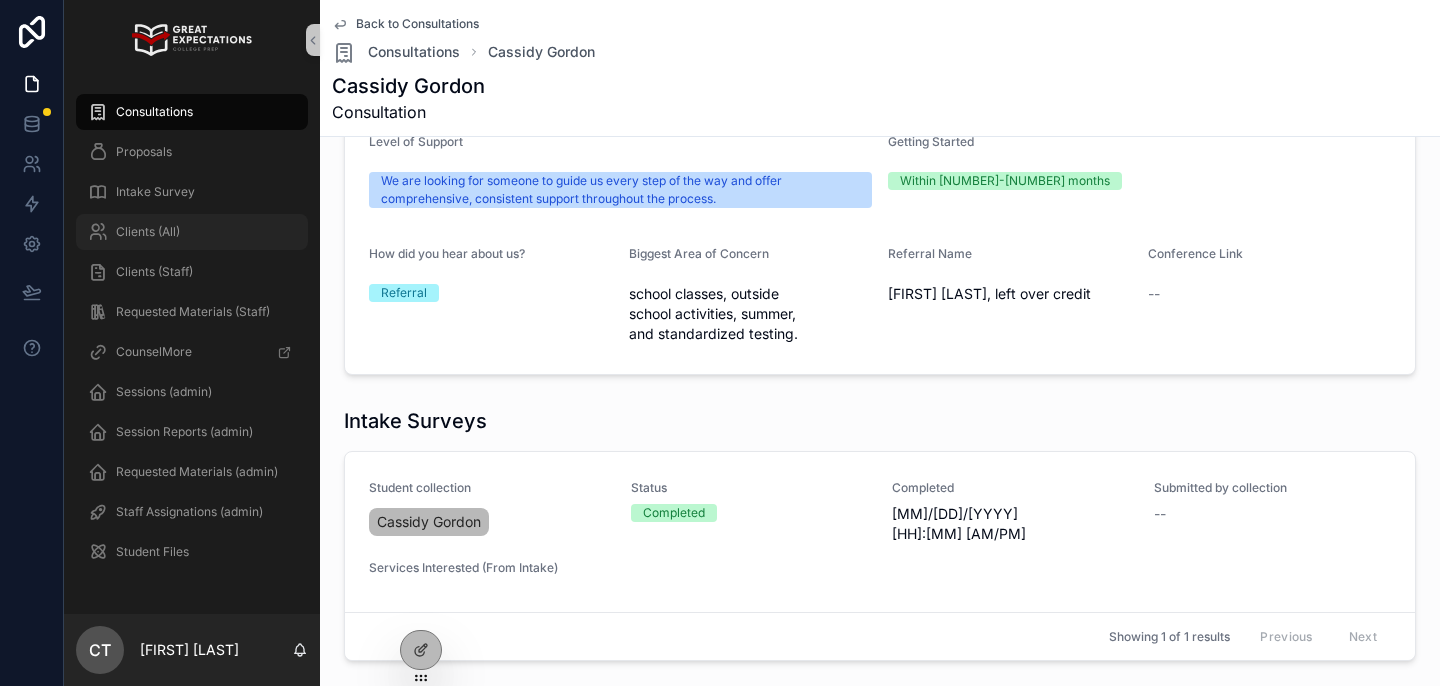 click on "Clients (All)" at bounding box center (192, 232) 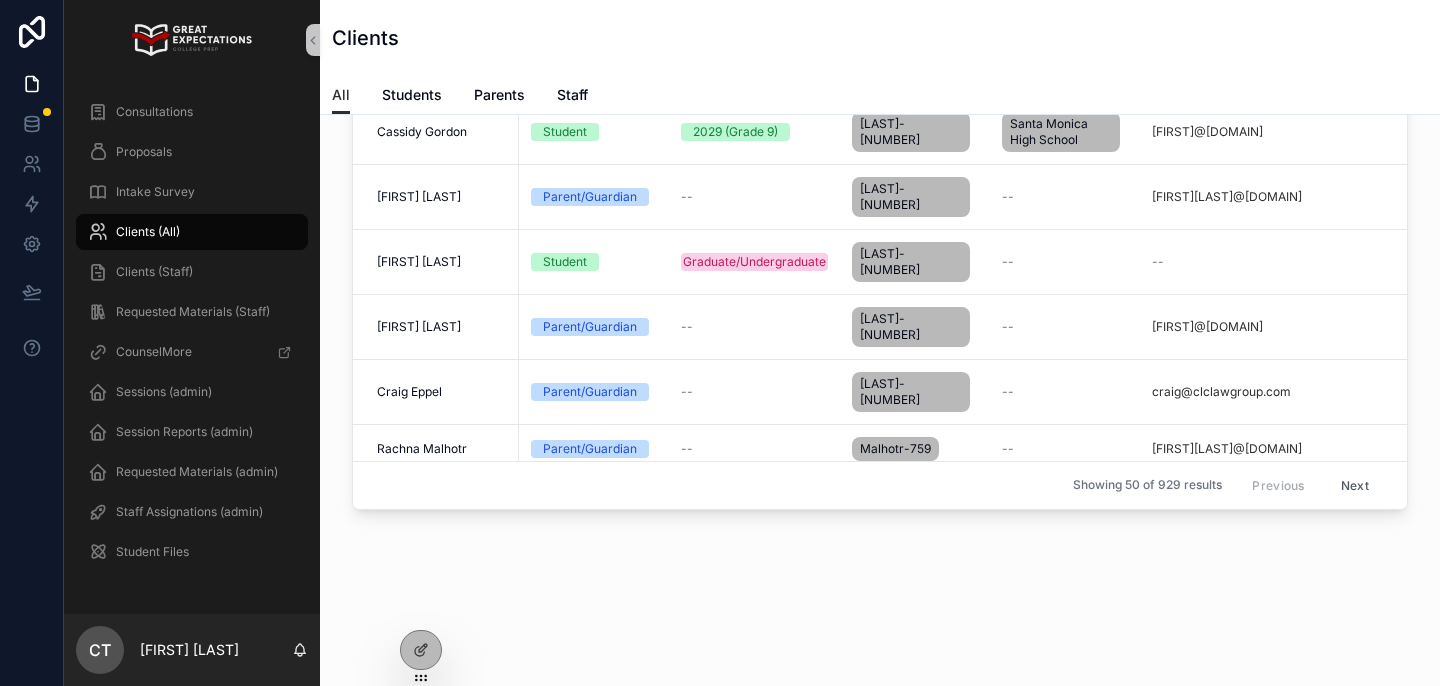 scroll, scrollTop: 0, scrollLeft: 0, axis: both 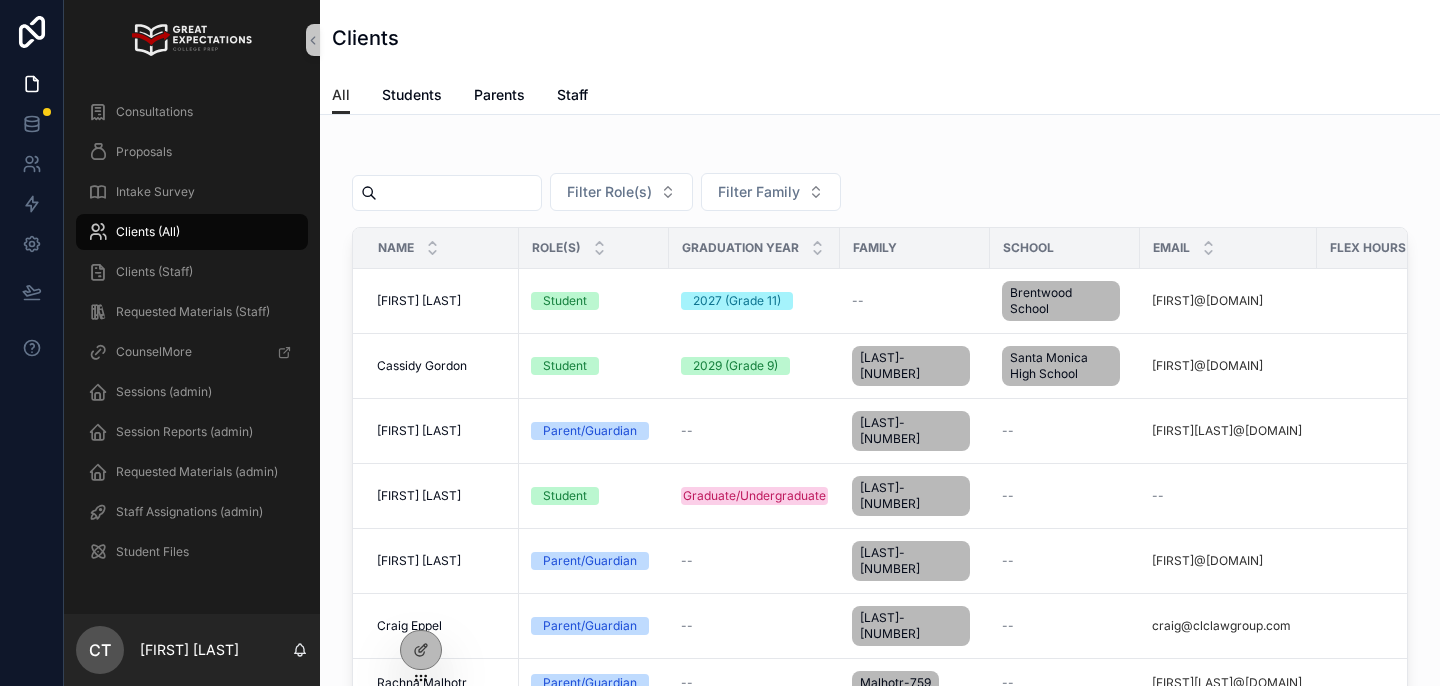 click at bounding box center (459, 193) 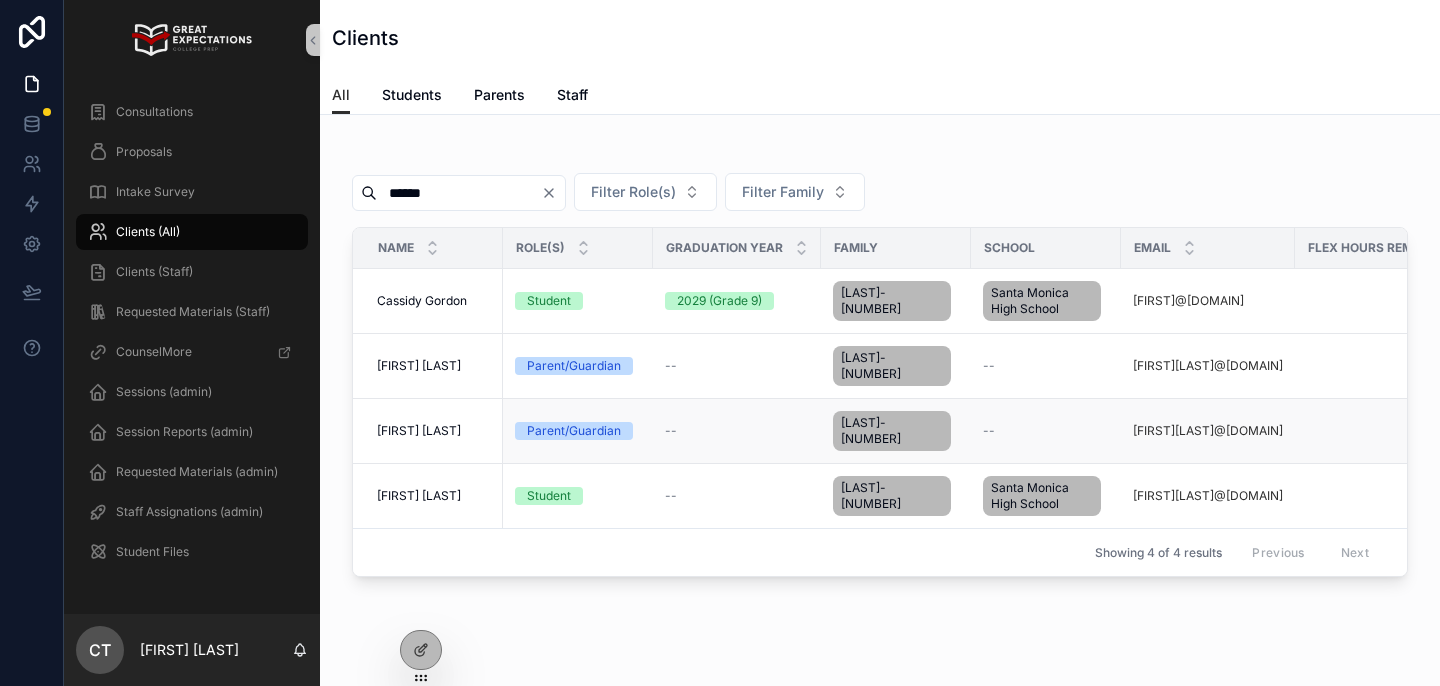 scroll, scrollTop: 0, scrollLeft: 501, axis: horizontal 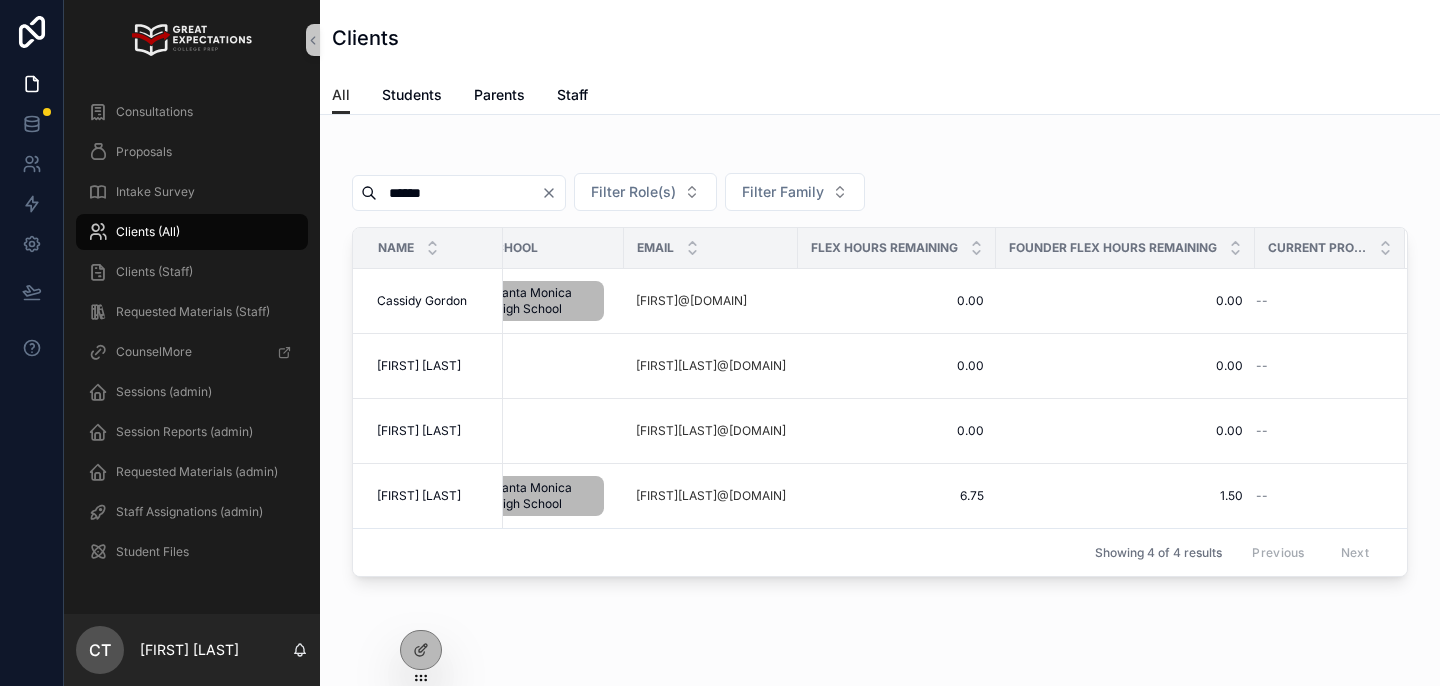 type on "******" 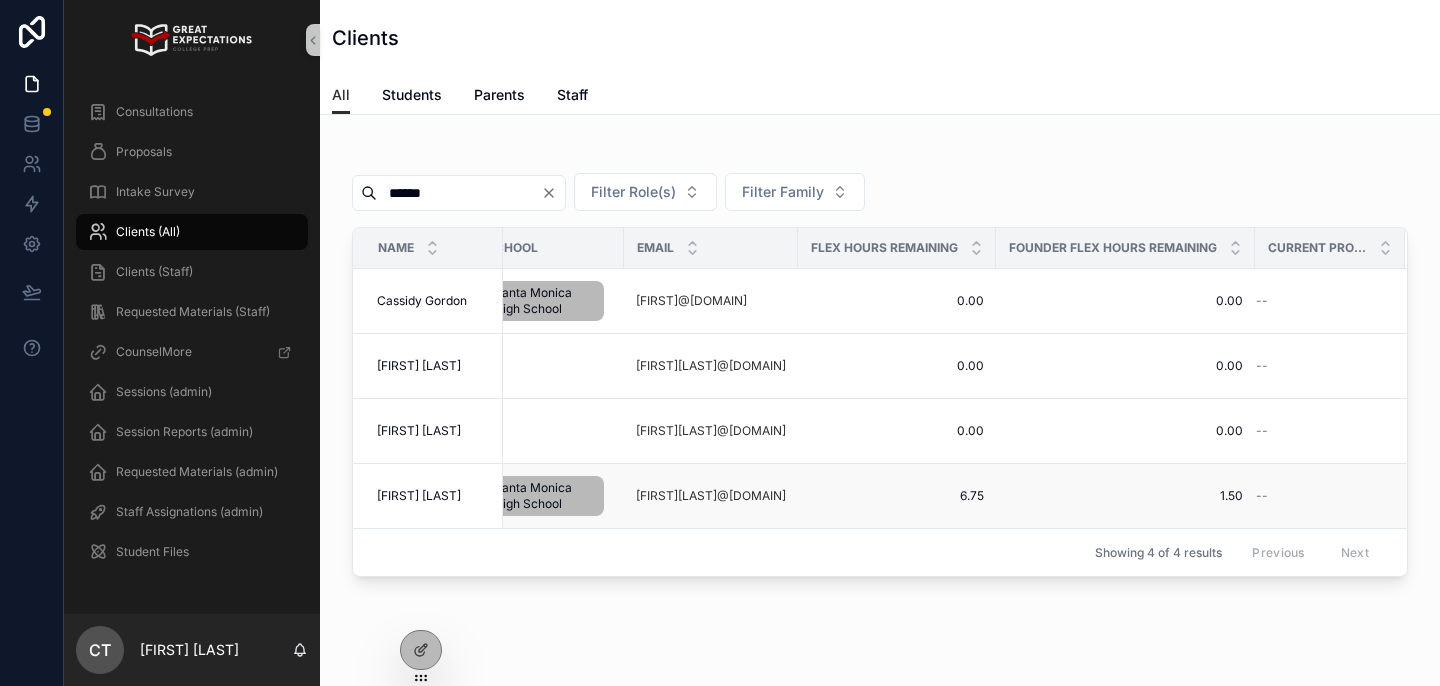 click on "[FIRST] [LAST]" at bounding box center [419, 496] 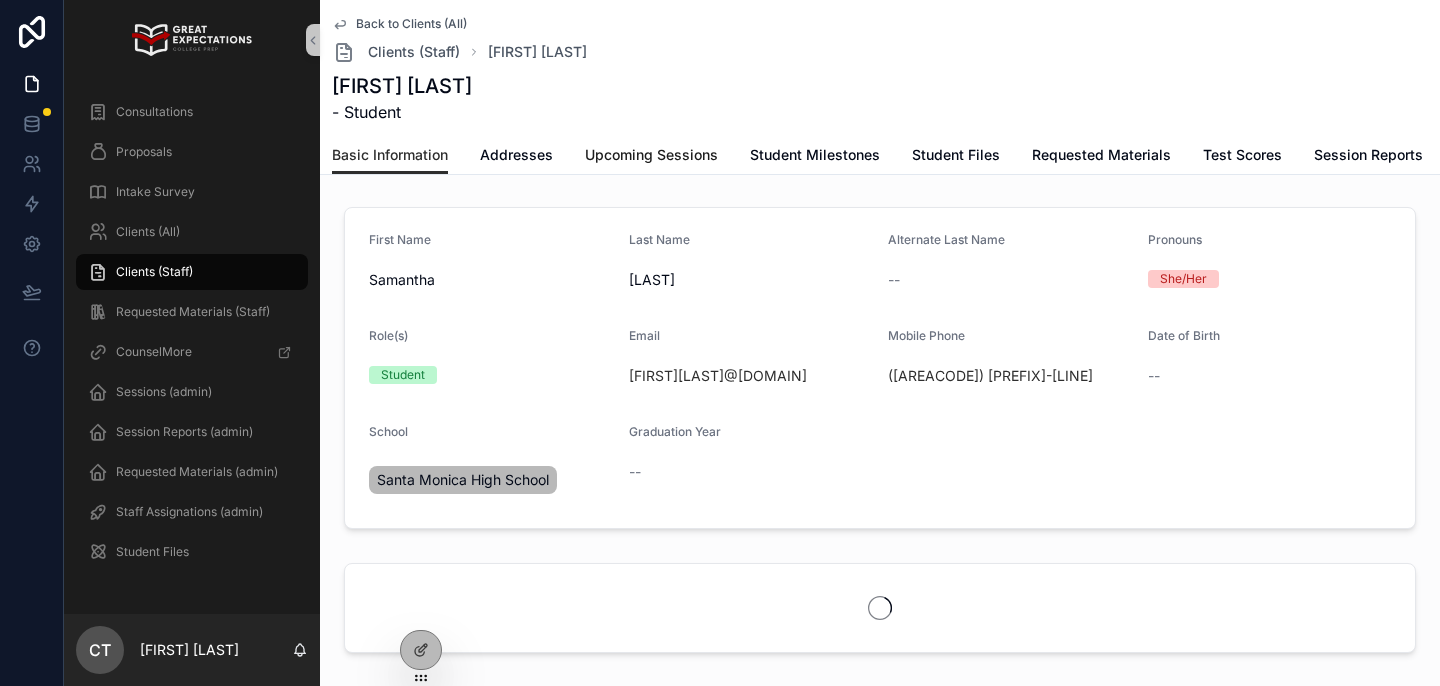 click on "Upcoming Sessions" at bounding box center (651, 157) 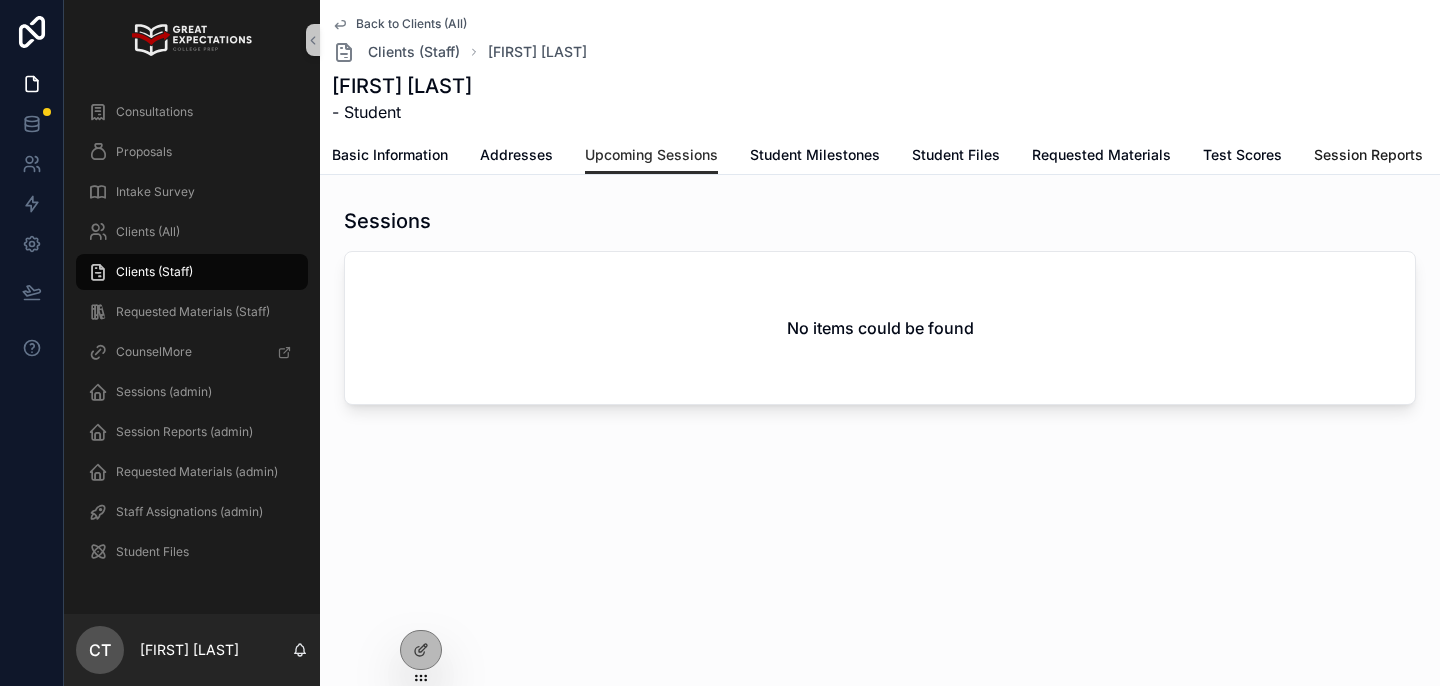 click on "Session Reports" at bounding box center (1368, 155) 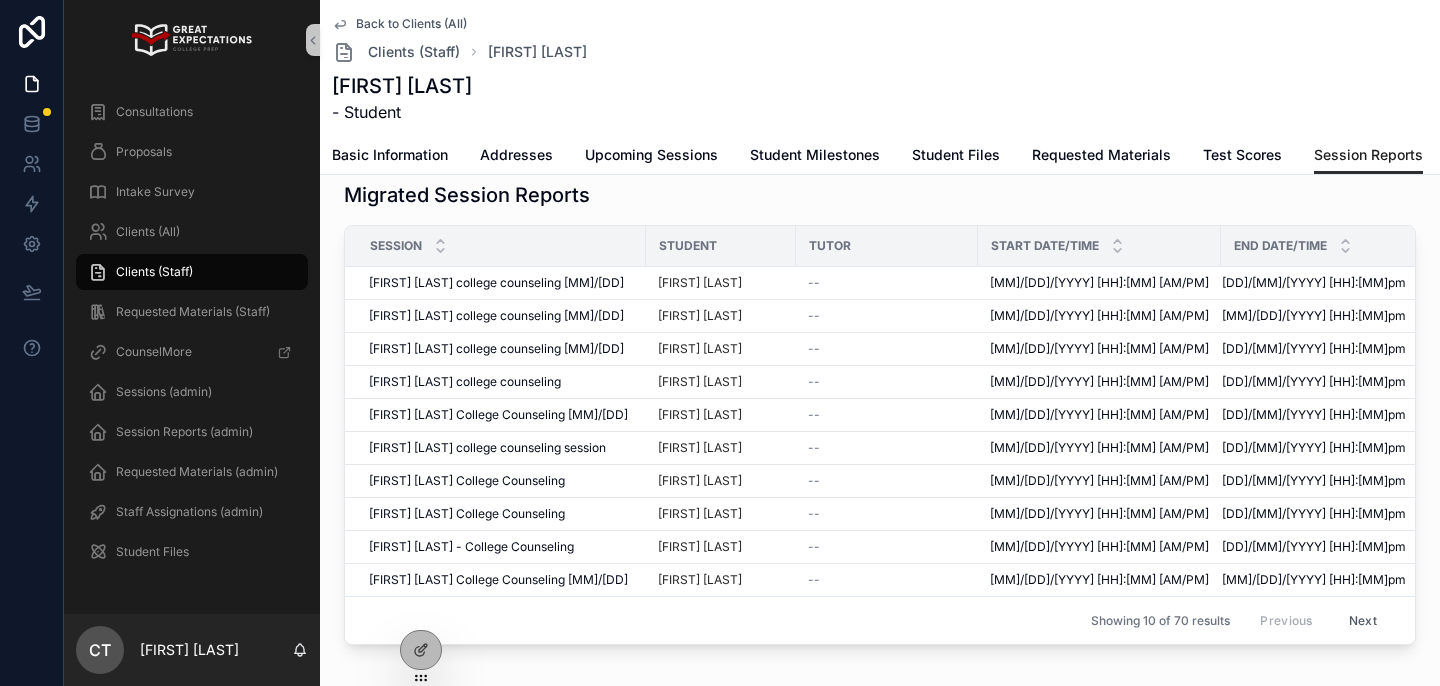 scroll, scrollTop: 261, scrollLeft: 0, axis: vertical 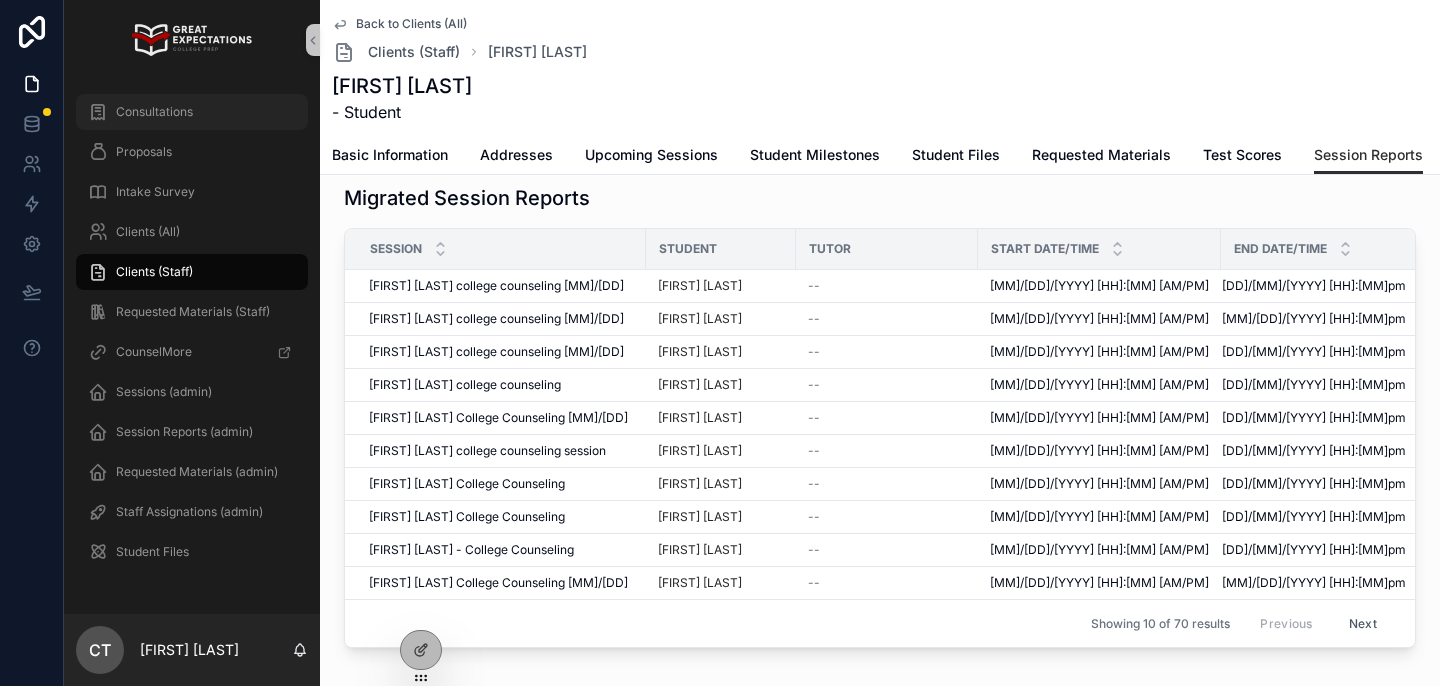 click on "Consultations" at bounding box center (154, 112) 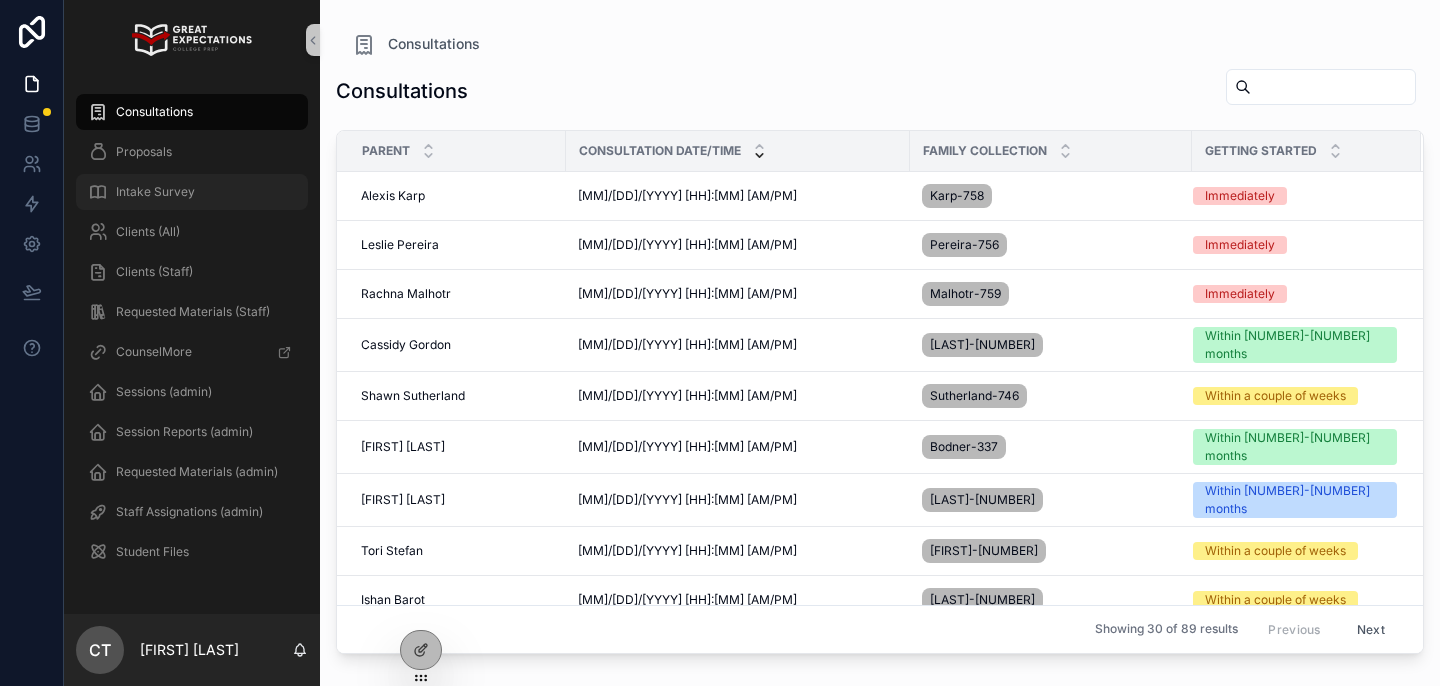 scroll, scrollTop: 0, scrollLeft: 0, axis: both 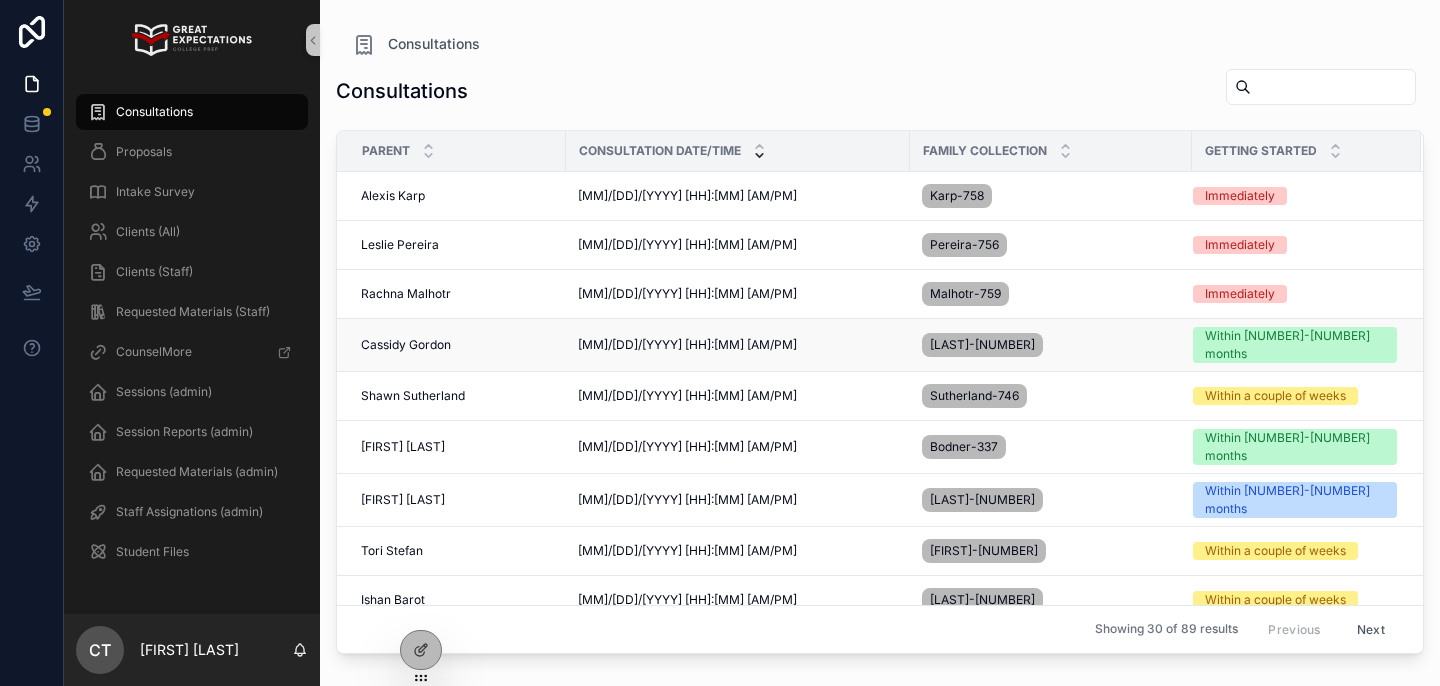 click on "Cassidy Gordon" at bounding box center [406, 345] 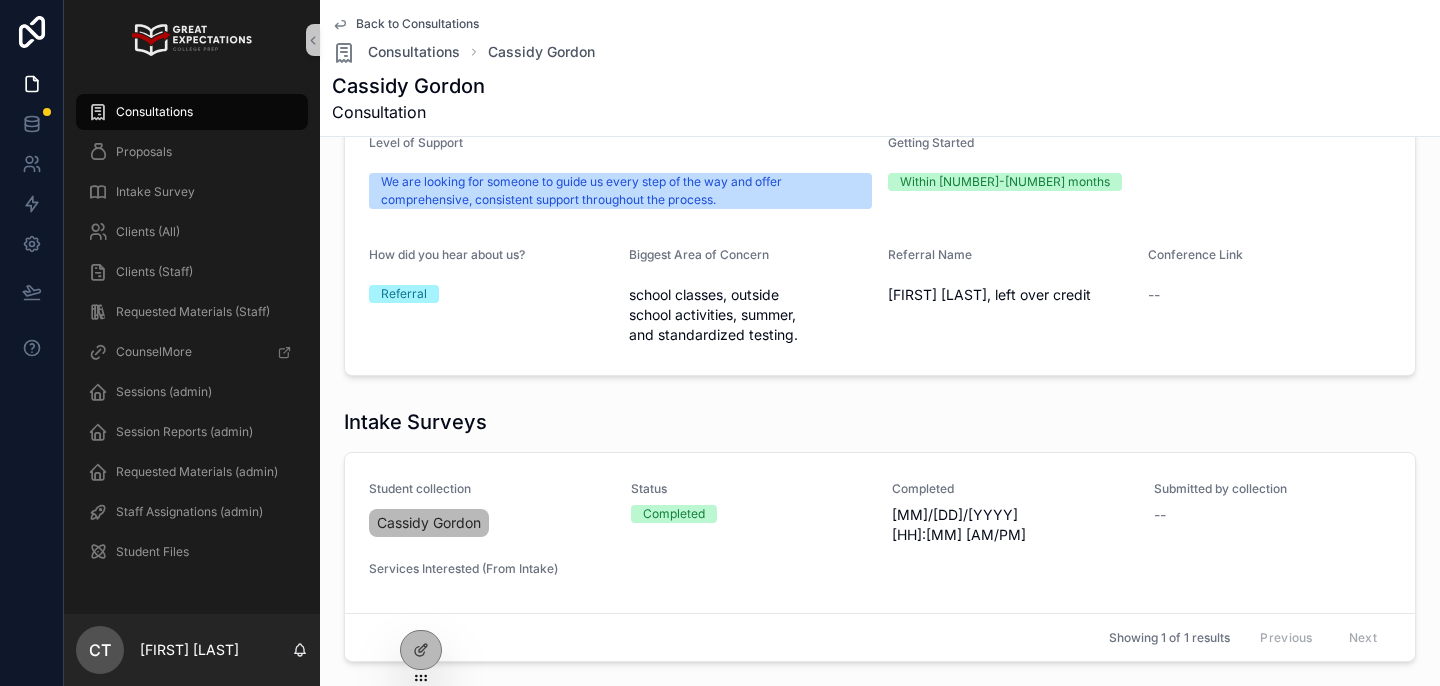scroll, scrollTop: 878, scrollLeft: 0, axis: vertical 